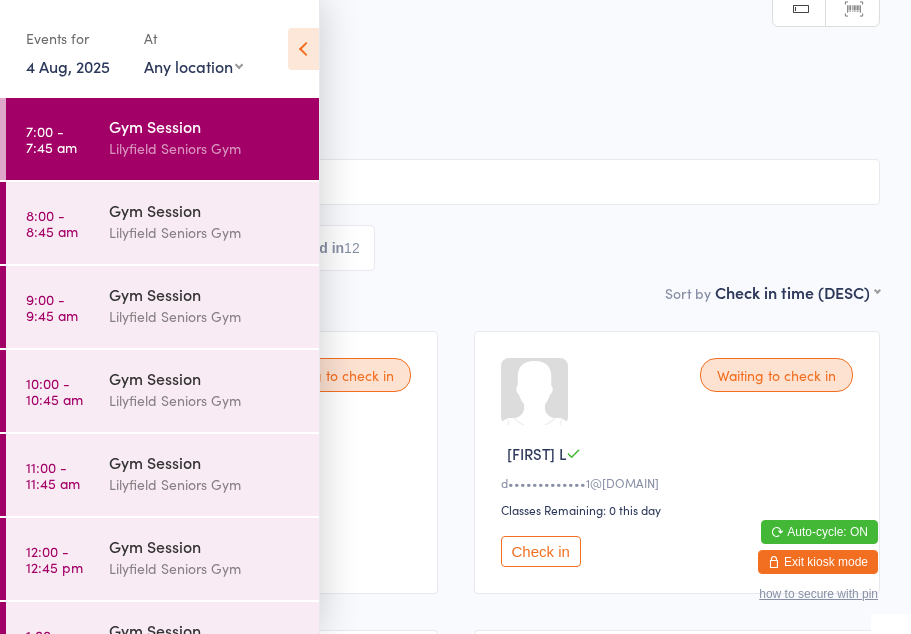 scroll, scrollTop: 156, scrollLeft: 0, axis: vertical 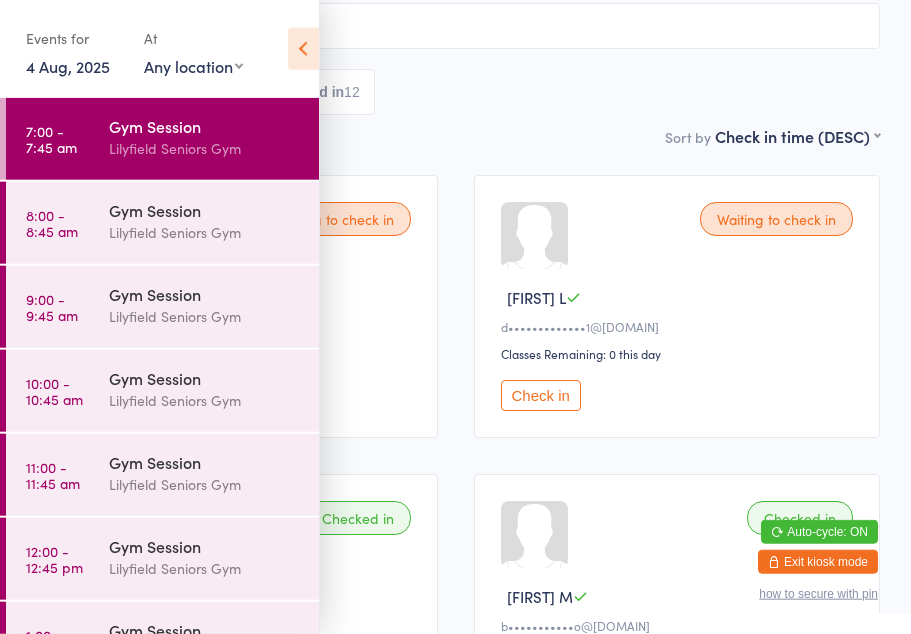 click on "Lilyfield Seniors Gym" at bounding box center [205, 232] 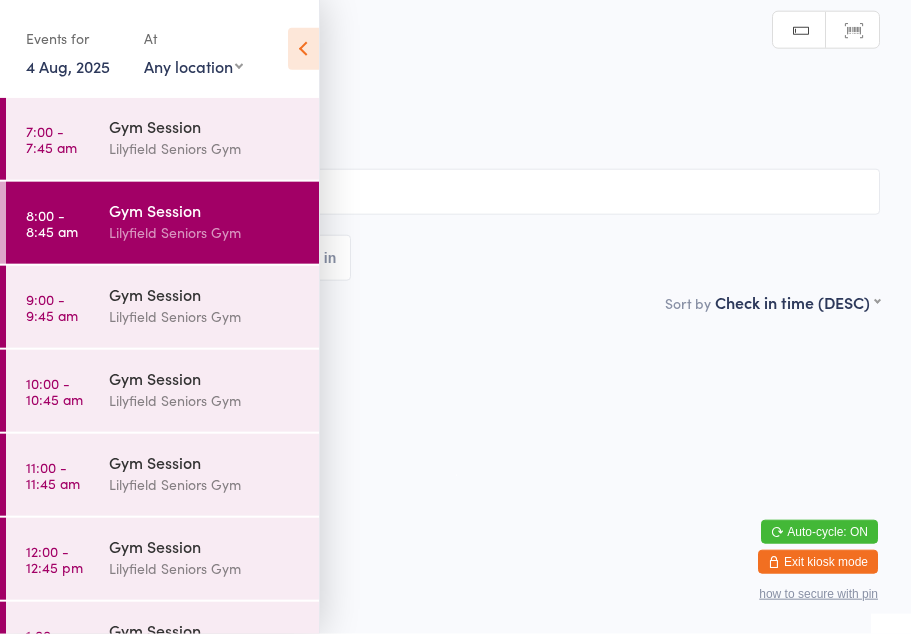 scroll, scrollTop: 0, scrollLeft: 0, axis: both 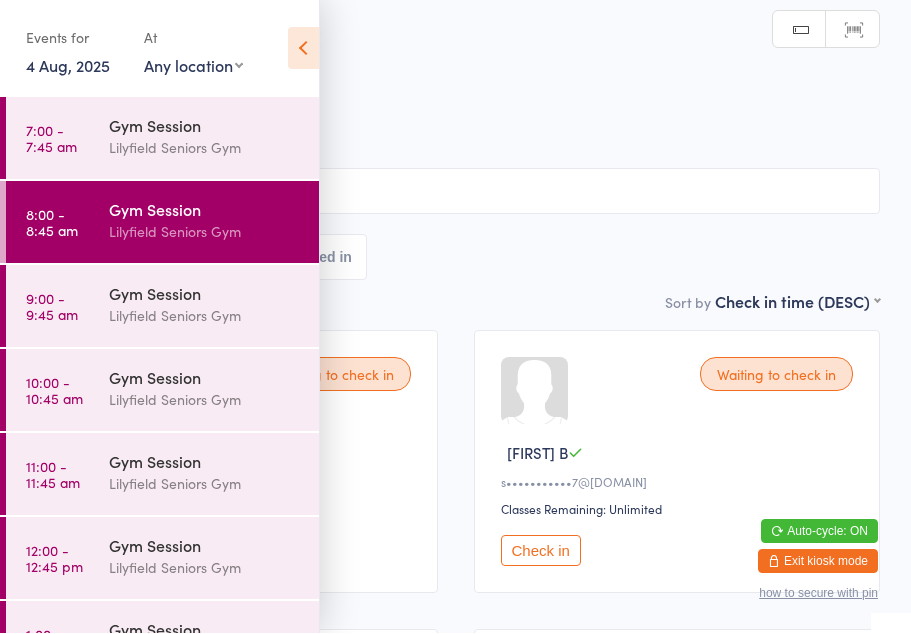 click at bounding box center (303, 49) 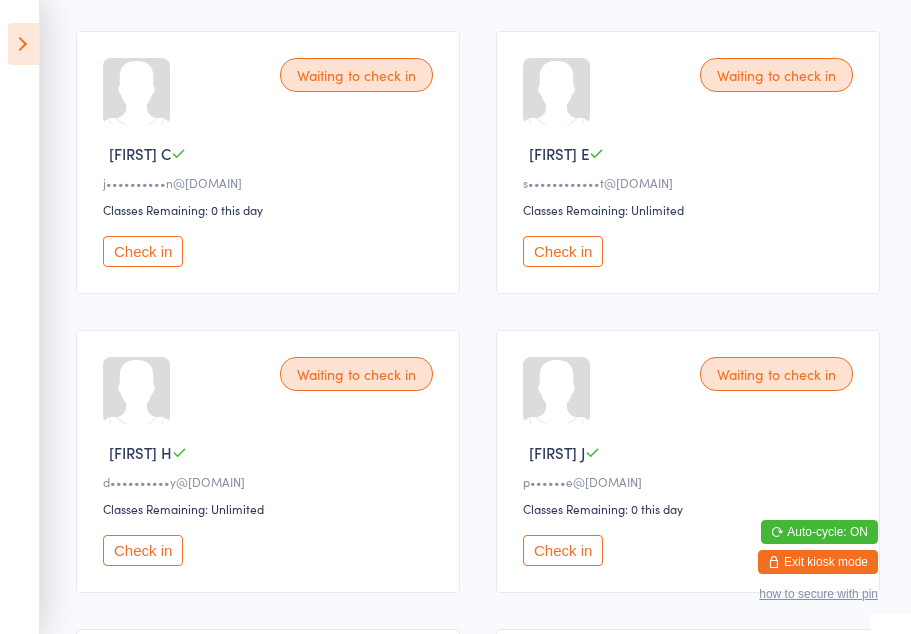 scroll, scrollTop: 899, scrollLeft: 0, axis: vertical 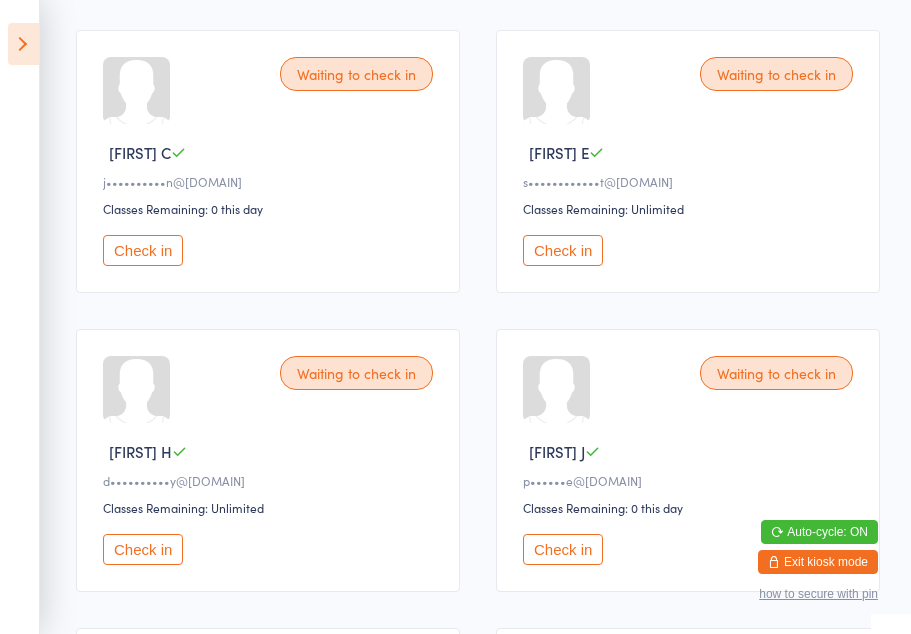 click on "Check in" at bounding box center (563, 250) 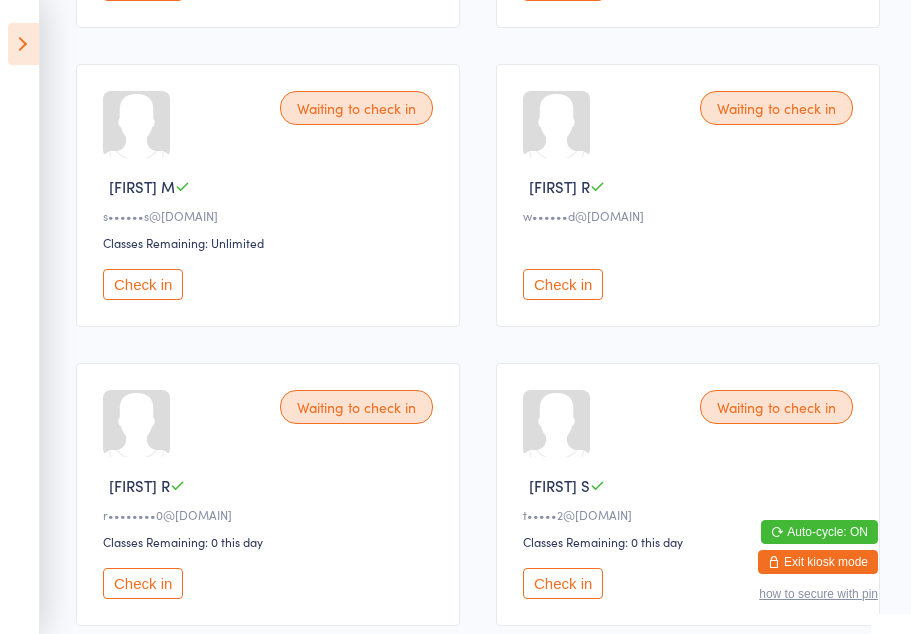 scroll, scrollTop: 1464, scrollLeft: 0, axis: vertical 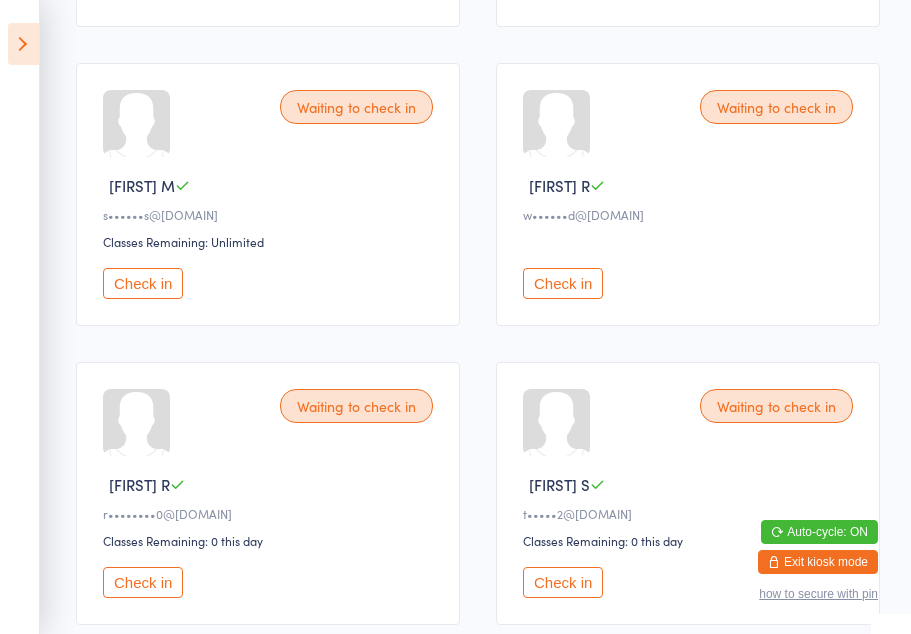 click on "Check in" at bounding box center [563, 283] 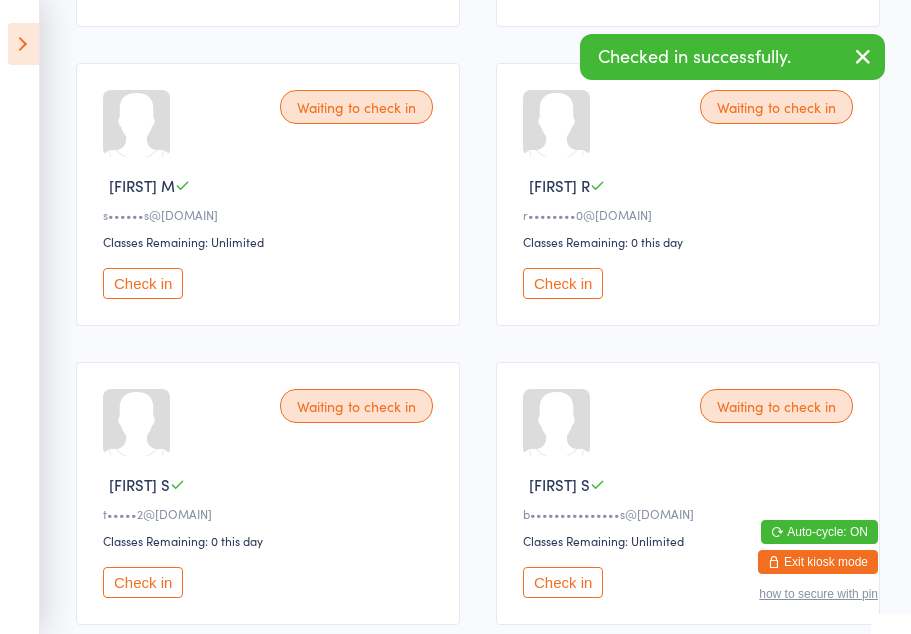 click on "Check in" at bounding box center [563, 582] 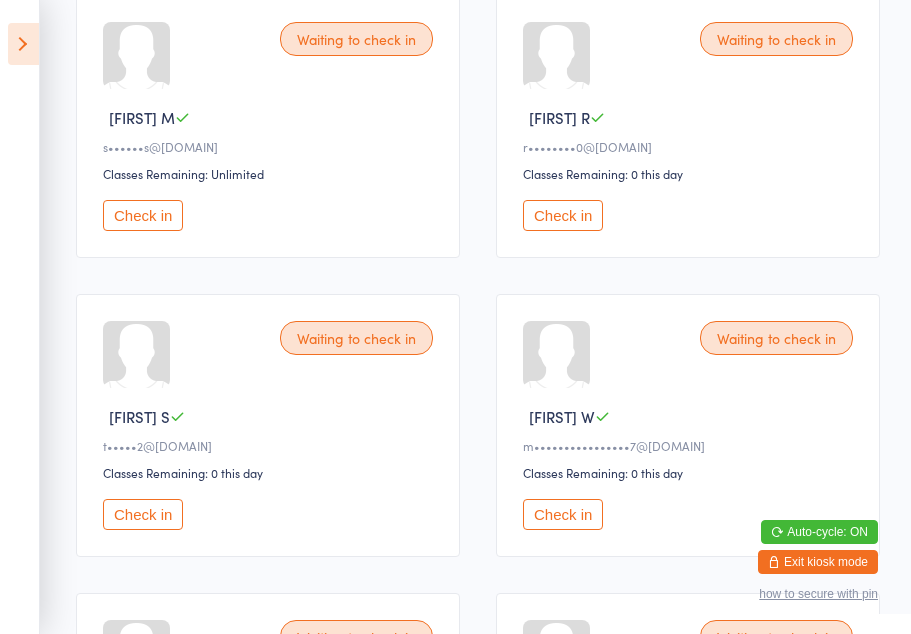 scroll, scrollTop: 1534, scrollLeft: 0, axis: vertical 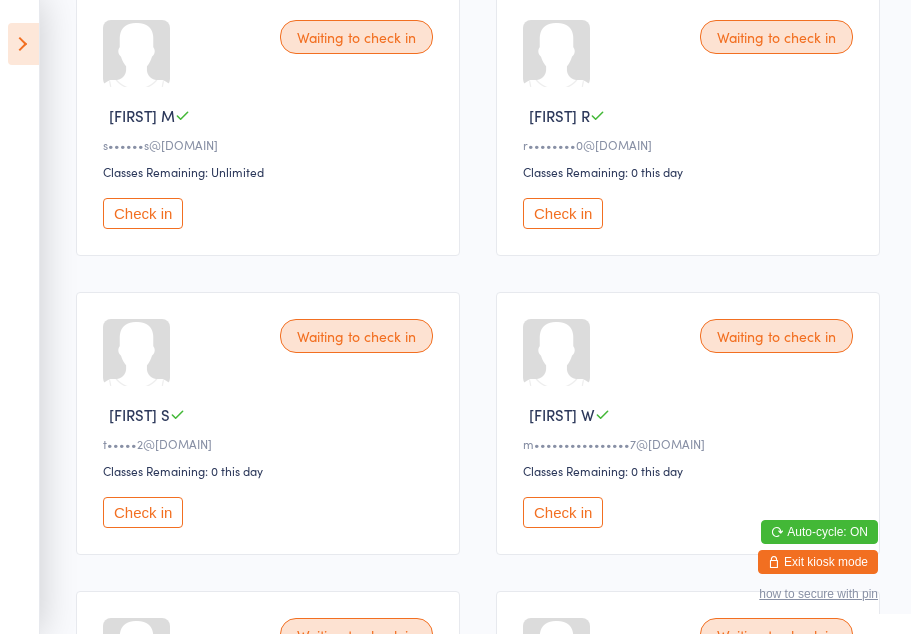 click on "Check in" at bounding box center (563, 213) 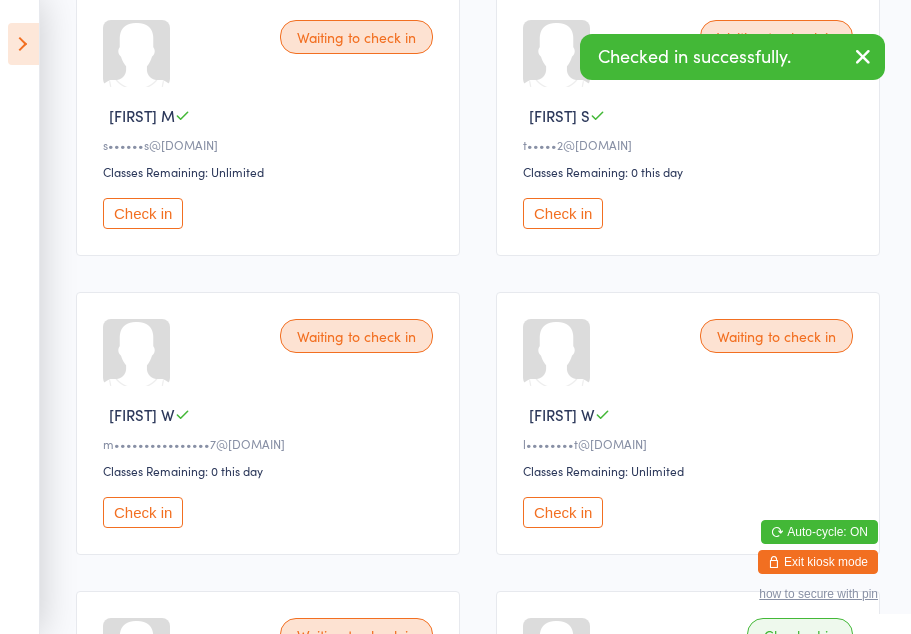 click on "Check in" at bounding box center [563, 213] 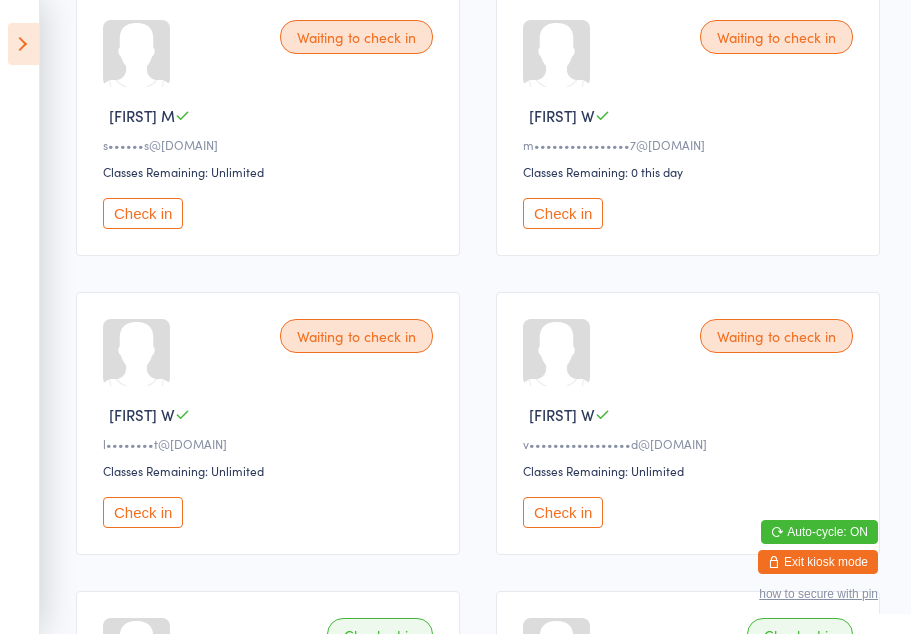 click on "Check in" at bounding box center [563, 213] 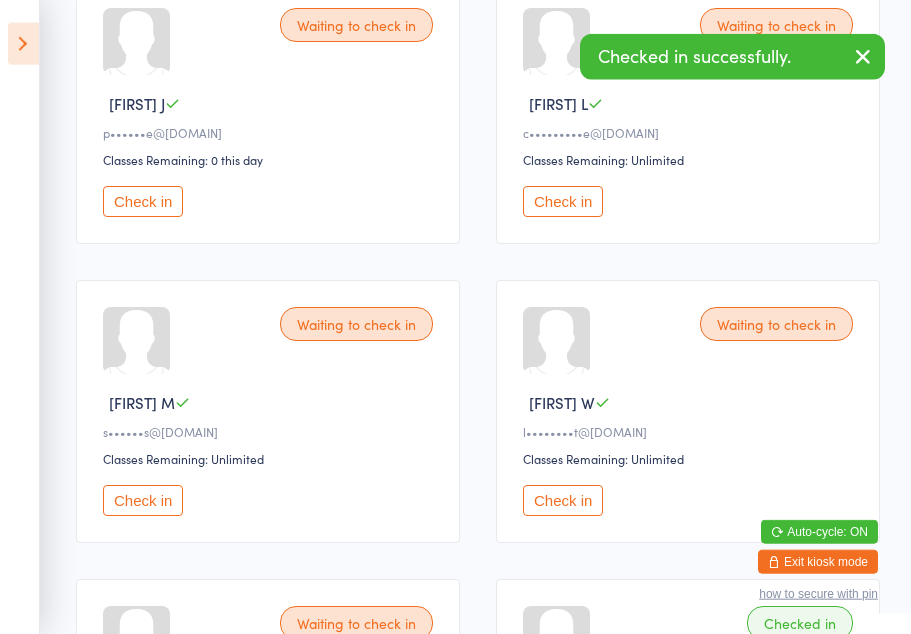 scroll, scrollTop: 1248, scrollLeft: 0, axis: vertical 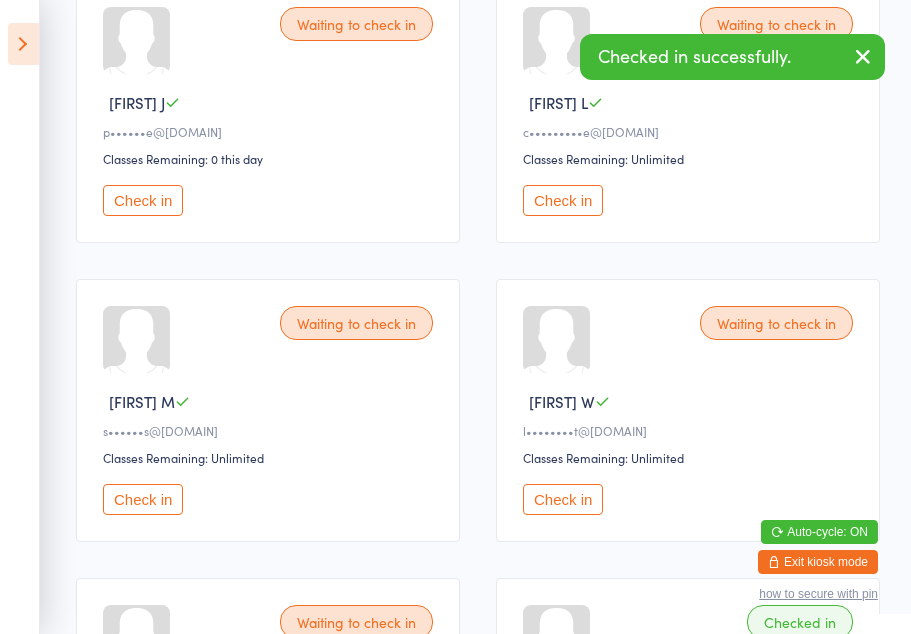 click on "Check in" at bounding box center (143, 200) 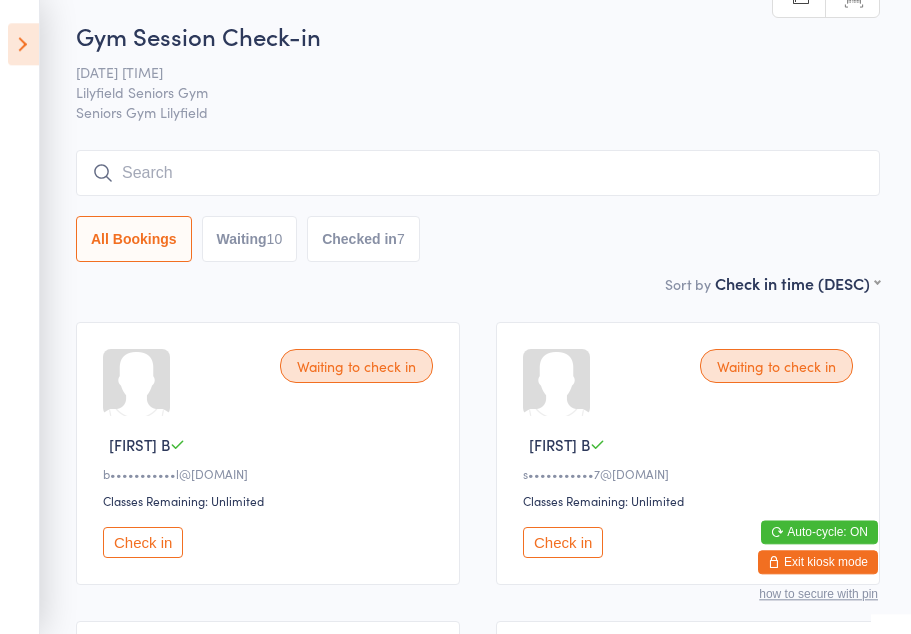 scroll, scrollTop: 0, scrollLeft: 0, axis: both 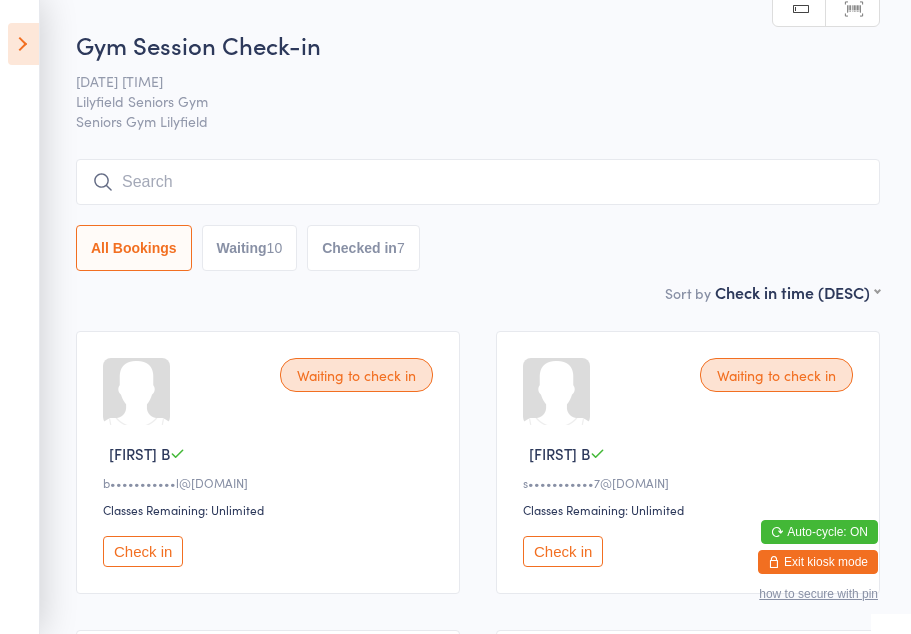 click on "Check in" at bounding box center (563, 551) 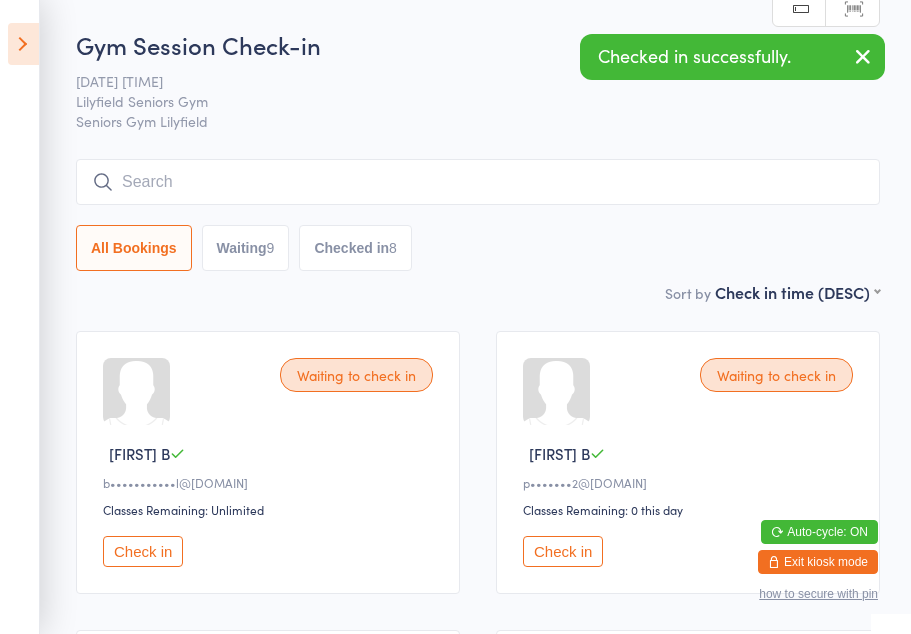 click on "Check in" at bounding box center (143, 551) 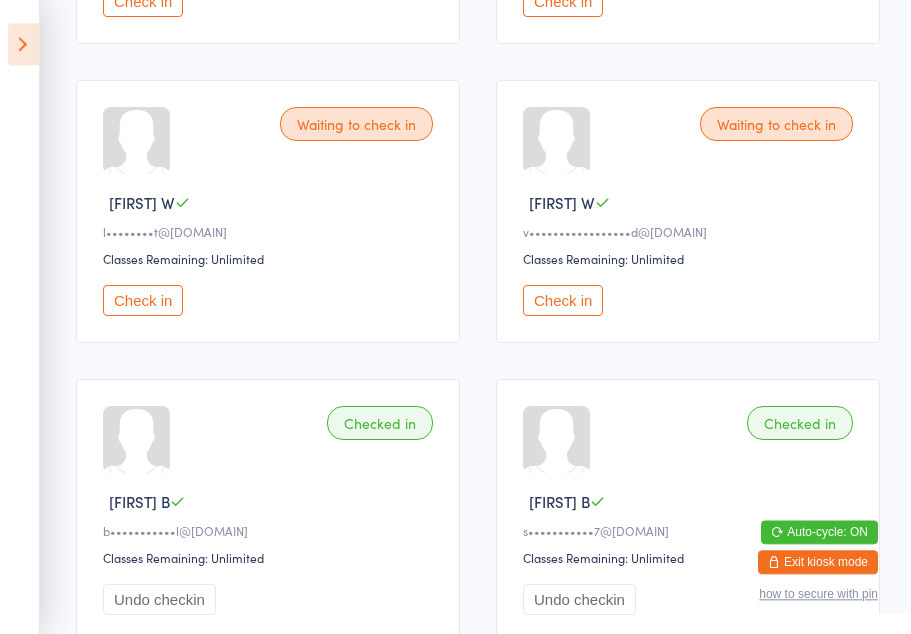 scroll, scrollTop: 1147, scrollLeft: 0, axis: vertical 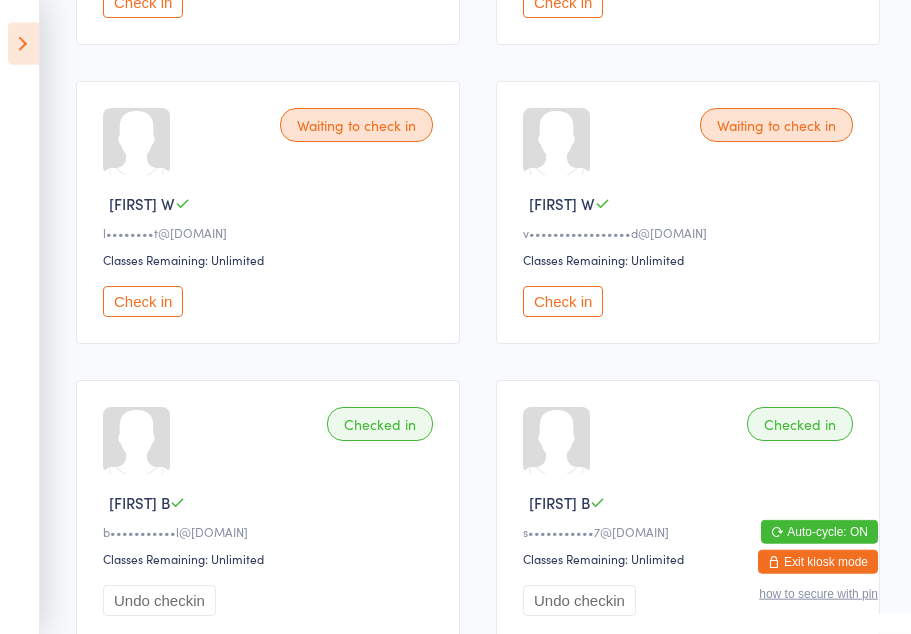 click on "Check in" at bounding box center [143, 301] 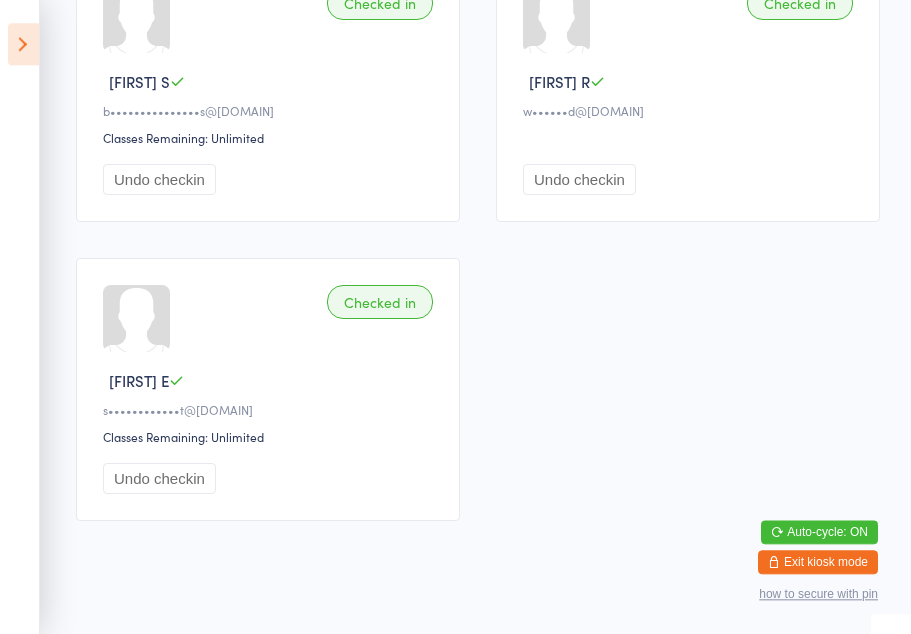 scroll, scrollTop: 2544, scrollLeft: 0, axis: vertical 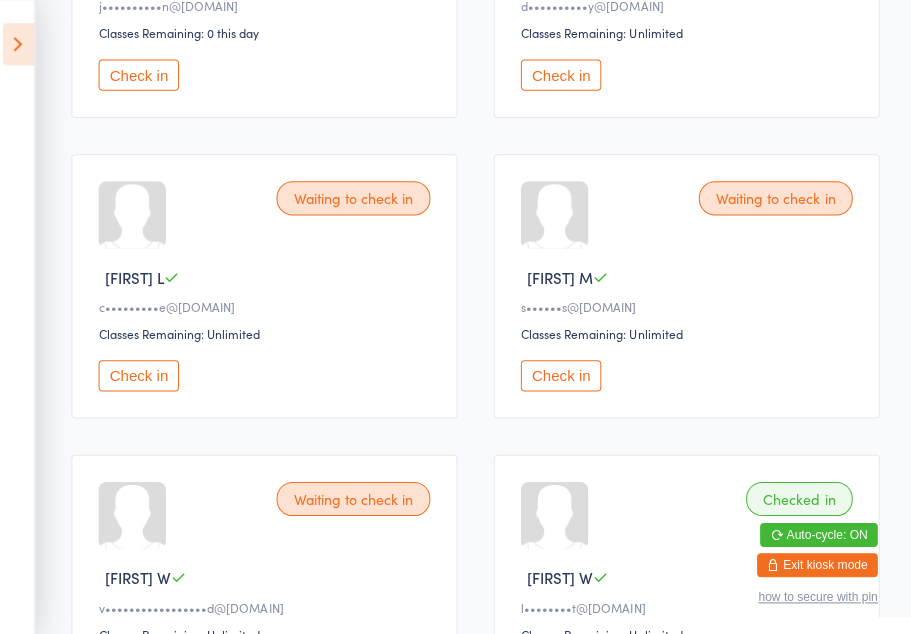 click on "Check in" at bounding box center (143, 373) 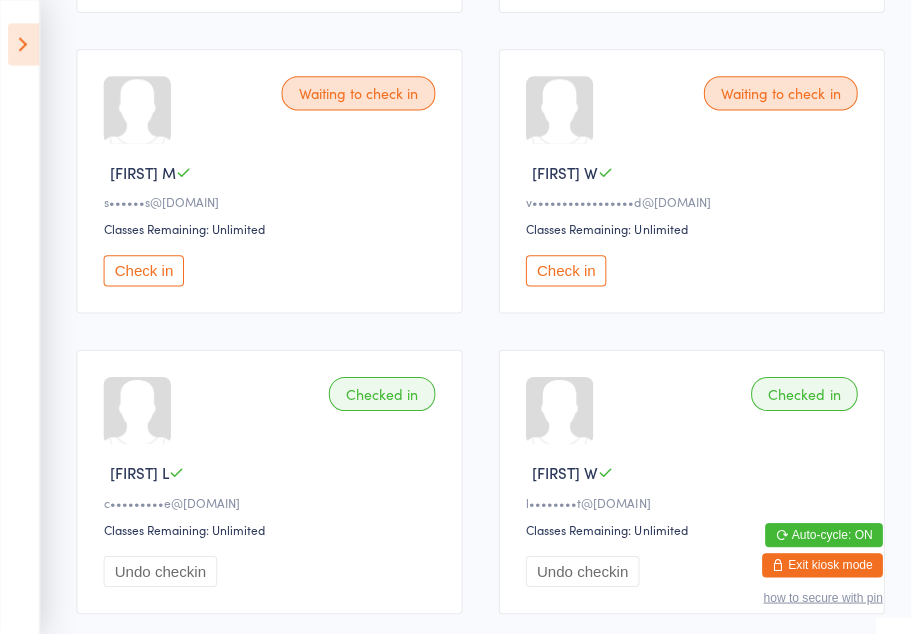 scroll, scrollTop: 880, scrollLeft: 0, axis: vertical 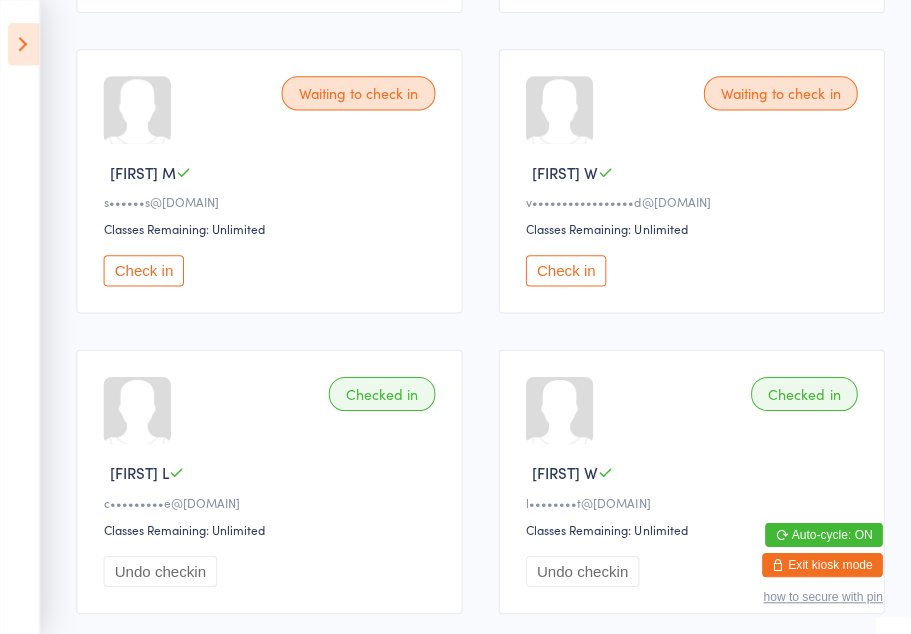 click on "Check in" at bounding box center [143, 269] 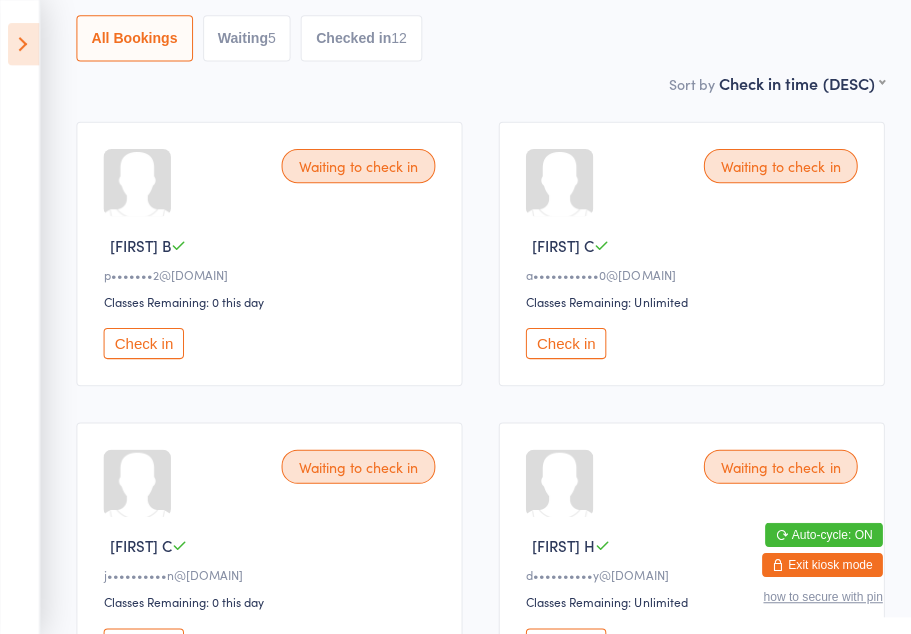 scroll, scrollTop: 211, scrollLeft: 0, axis: vertical 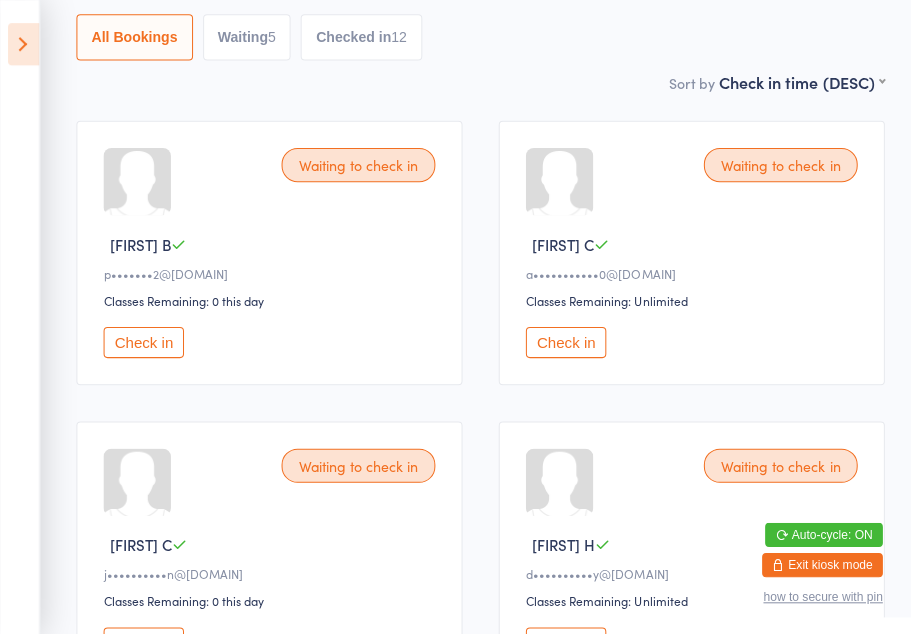 click on "Check in" at bounding box center [143, 340] 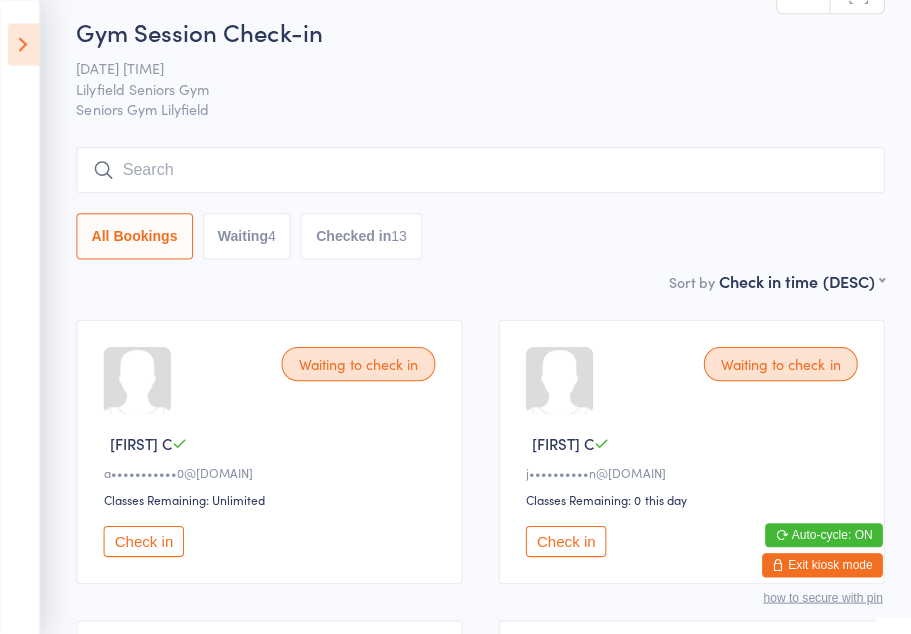 scroll, scrollTop: 0, scrollLeft: 0, axis: both 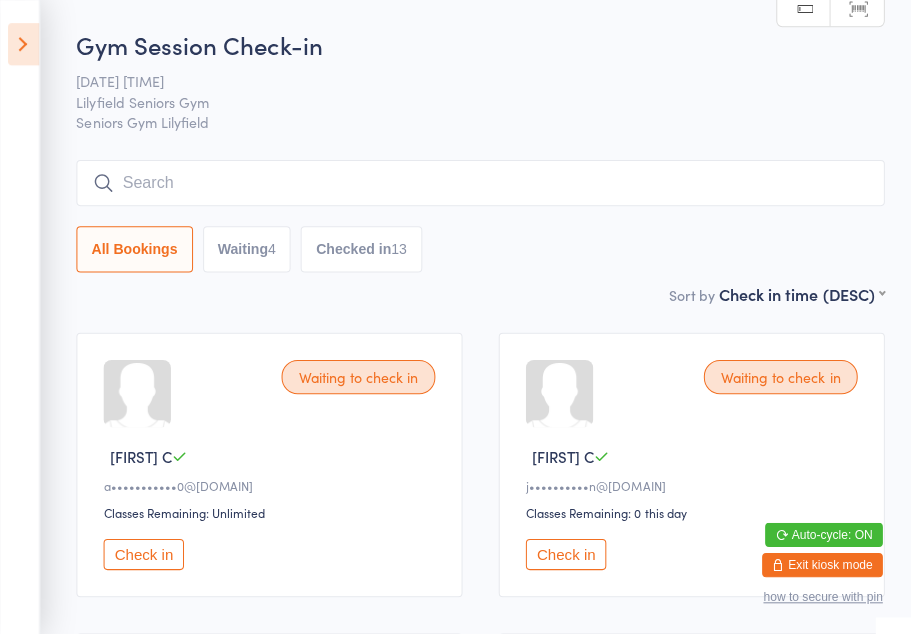 click at bounding box center [23, 44] 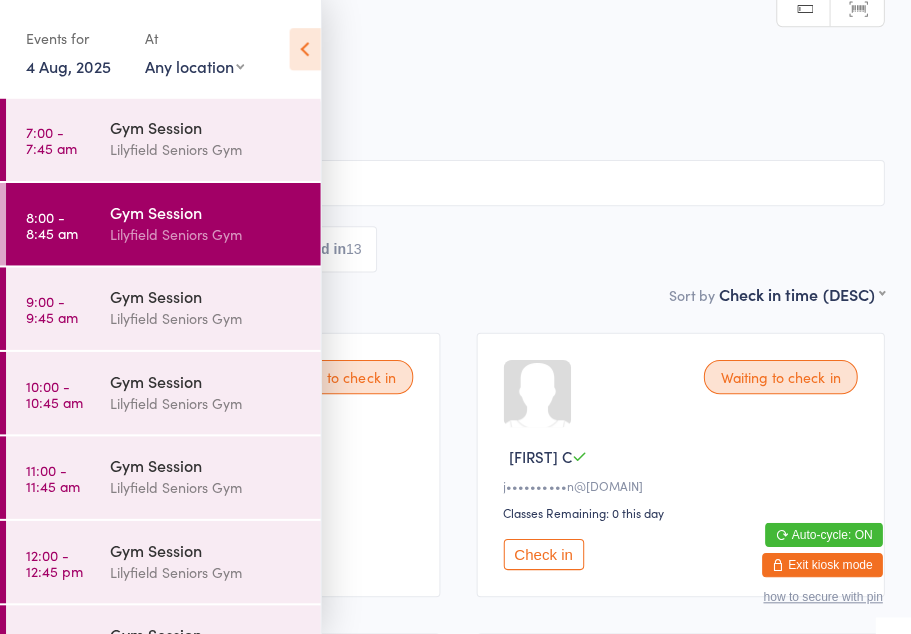 click on "Lilyfield Seniors Gym" at bounding box center (205, 148) 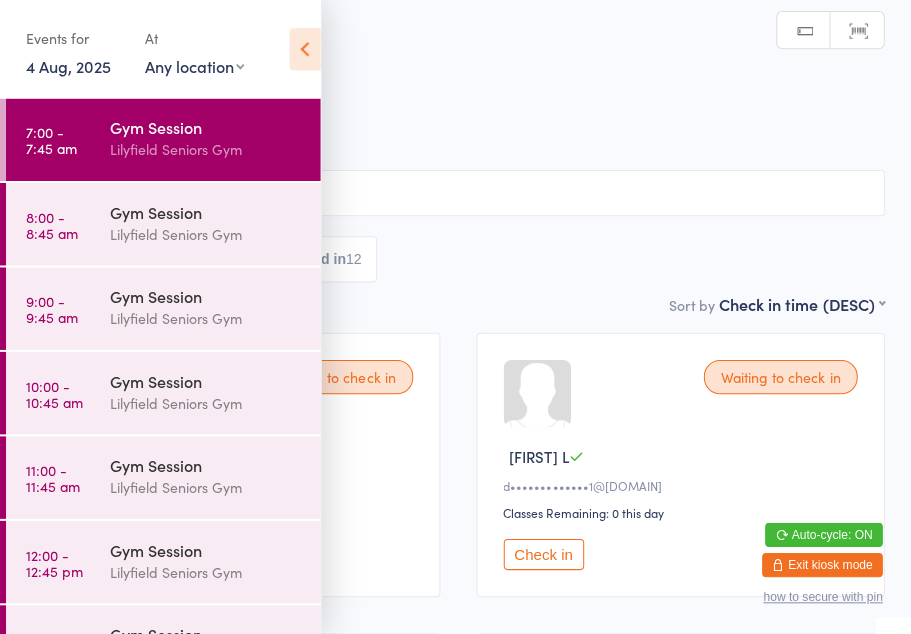 click on "Events for [DATE], [YEAR] [DATE], [YEAR]
August [YEAR]
Sun Mon Tue Wed Thu Fri Sat
31
27
28
29
30
31
01
02
32
03
04
05
06
07
08
09
33
10
11
12
13
14
15
16
34
17
18
19
20
21
22
23
35
24
25
26
27
28
29
30" at bounding box center [159, 50] 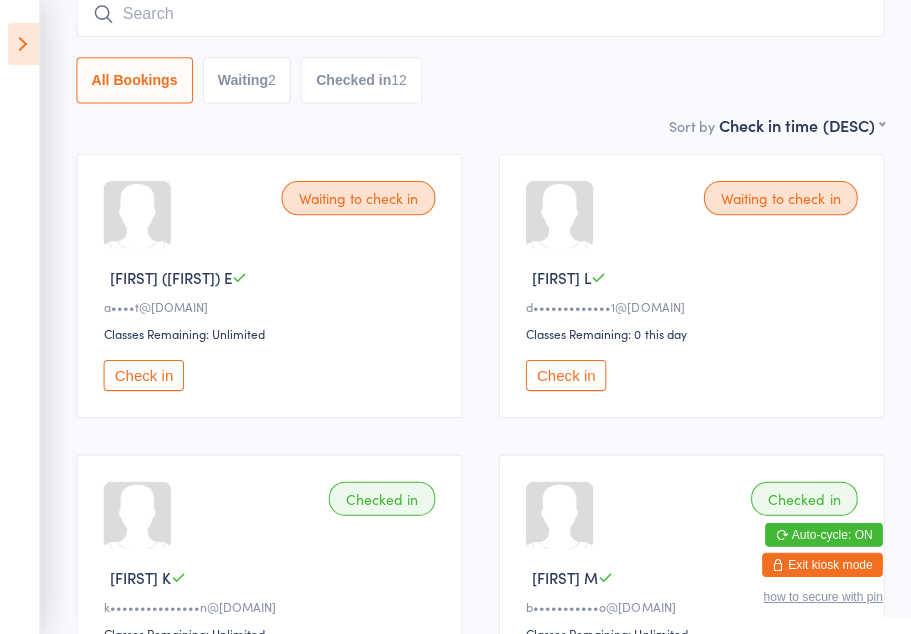 click on "Check in" at bounding box center [143, 373] 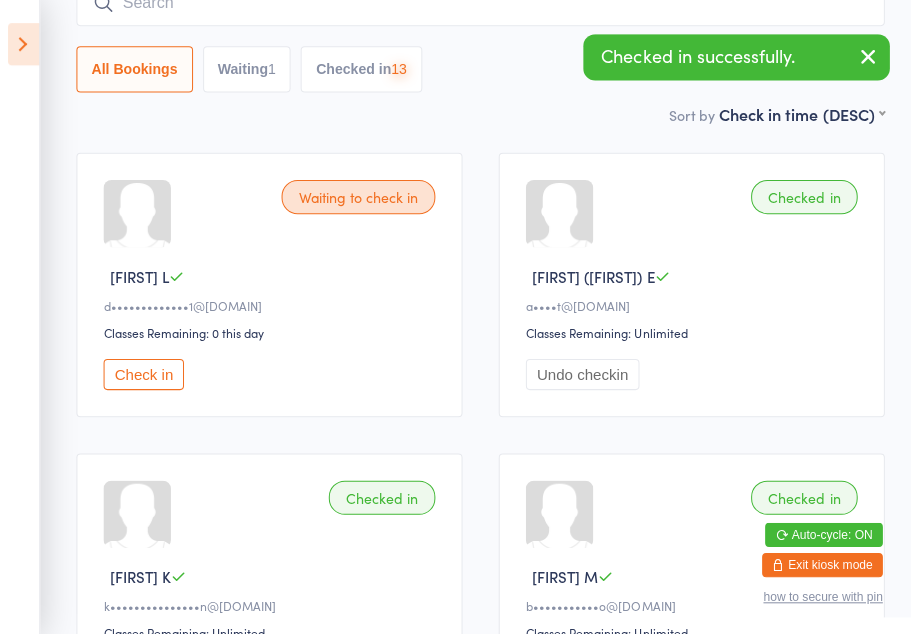 click on "Check in" at bounding box center [143, 372] 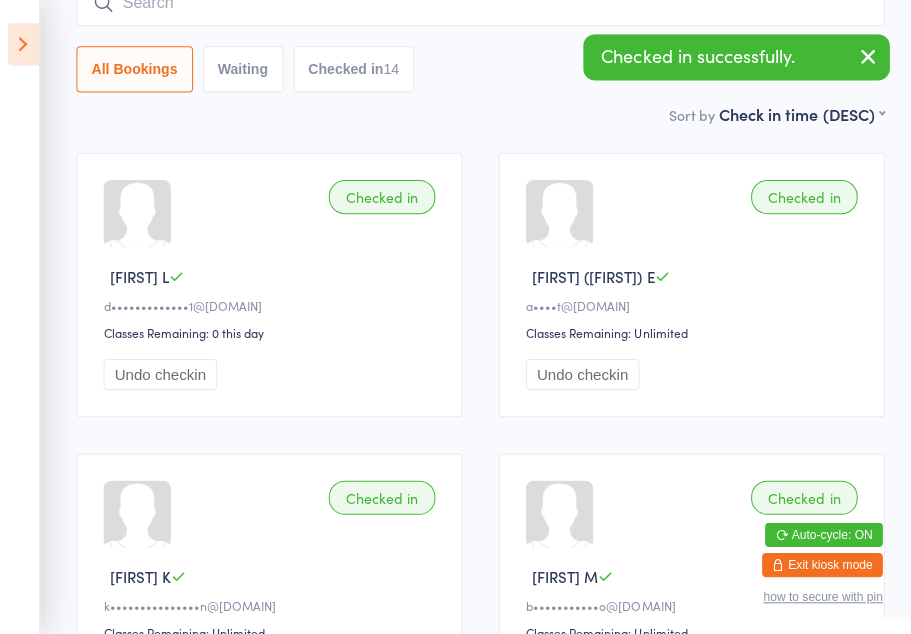 click at bounding box center (23, 44) 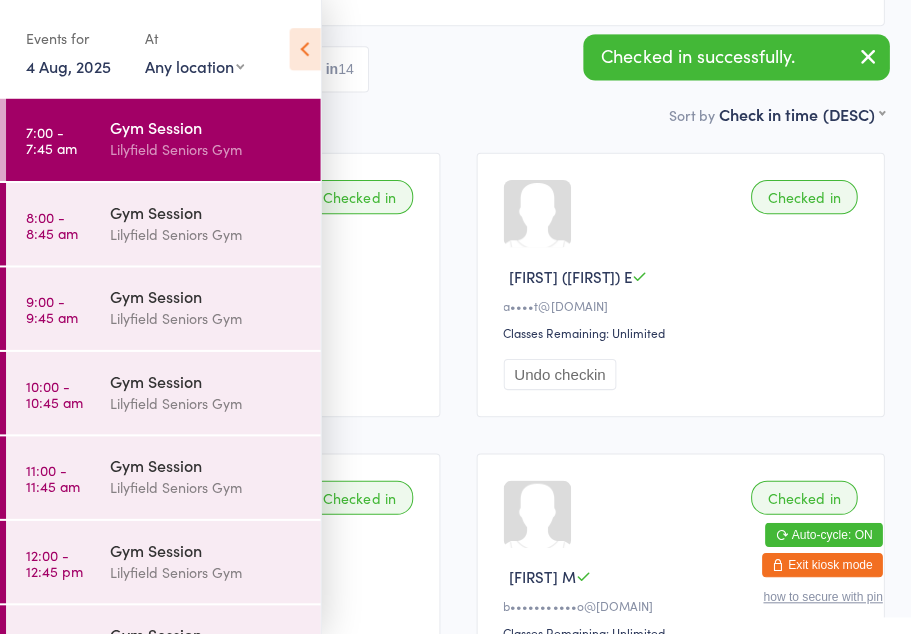 click on "Lilyfield Seniors Gym" at bounding box center [205, 232] 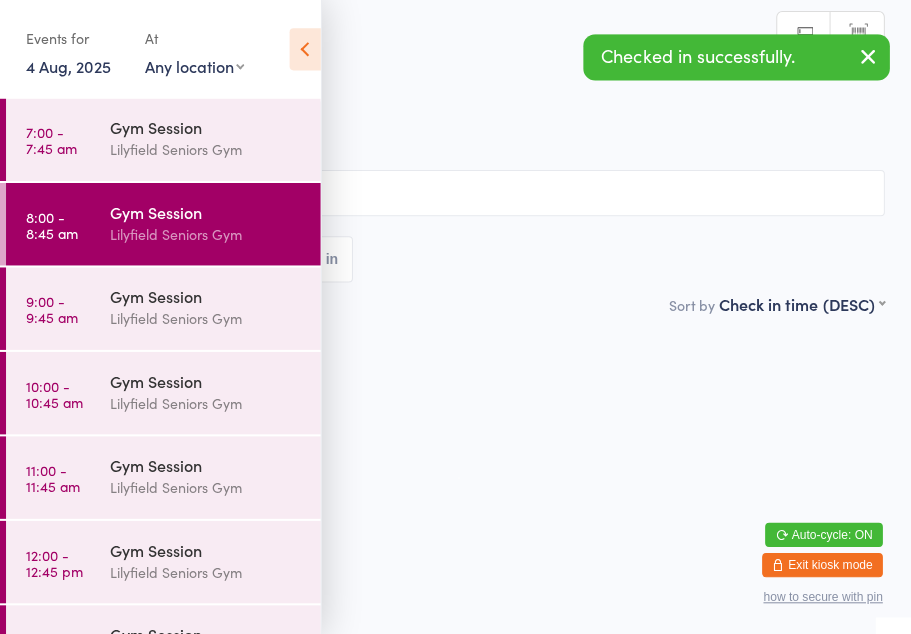 scroll, scrollTop: 0, scrollLeft: 0, axis: both 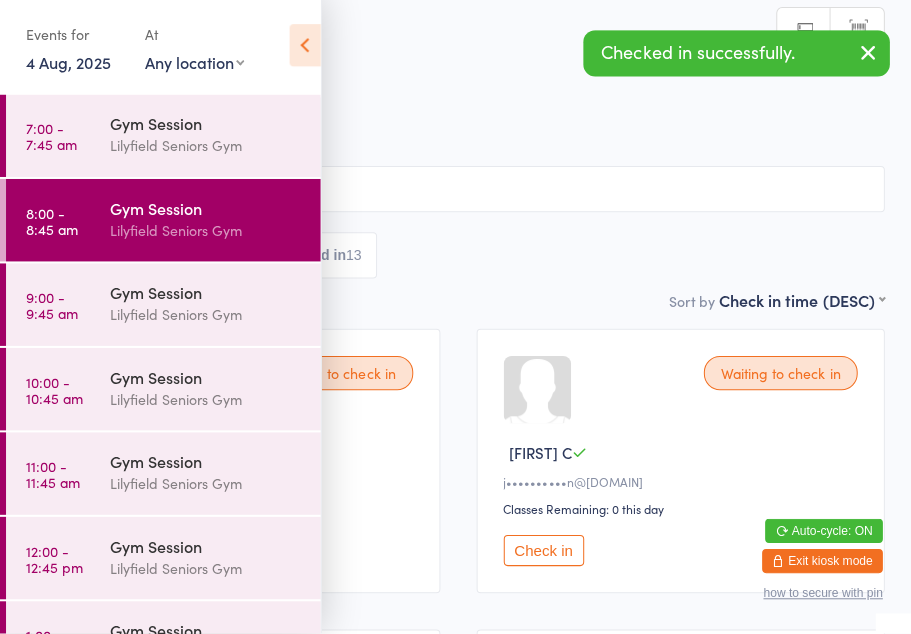 click at bounding box center (303, 49) 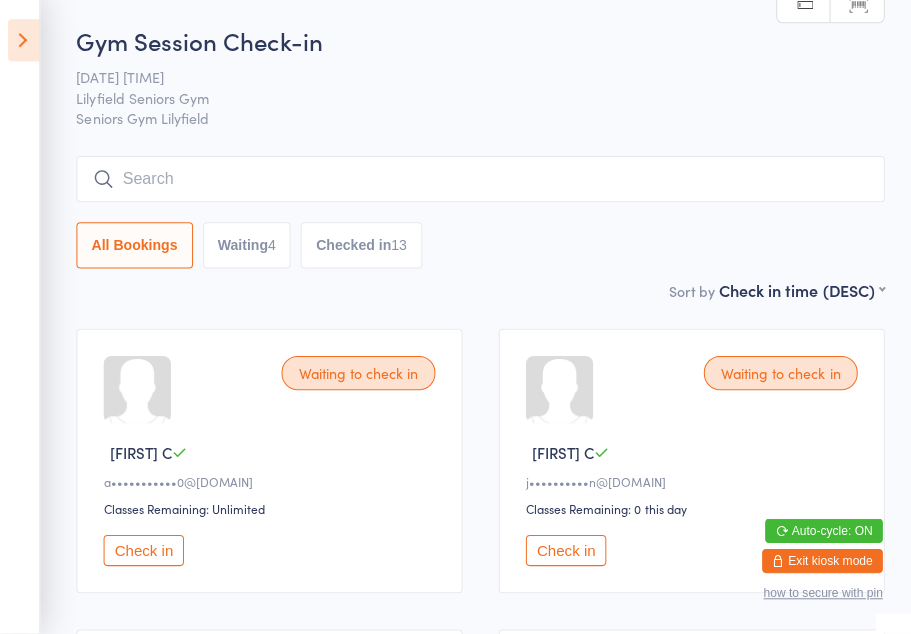 click on "Check in" at bounding box center (563, 551) 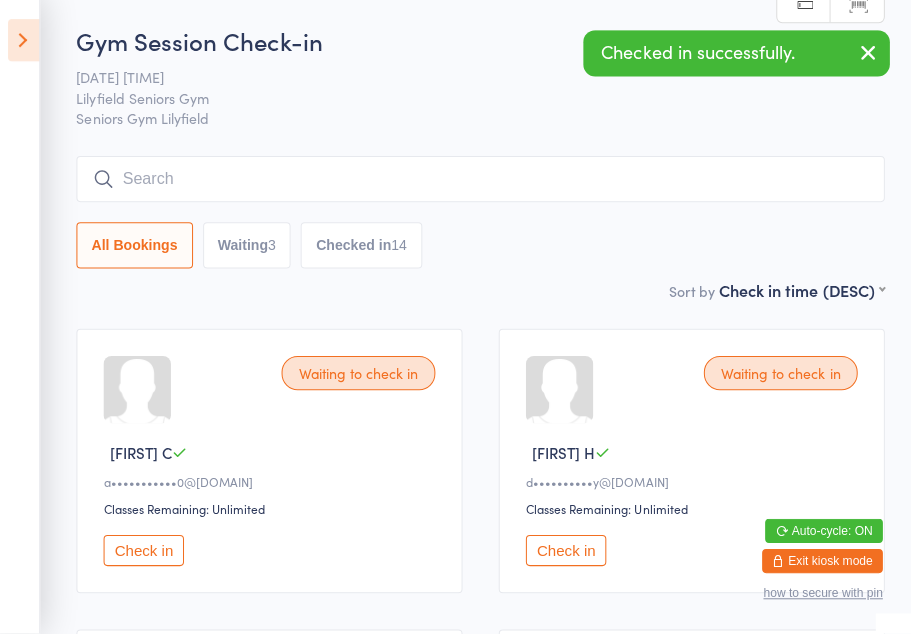 click on "Check in" at bounding box center [563, 551] 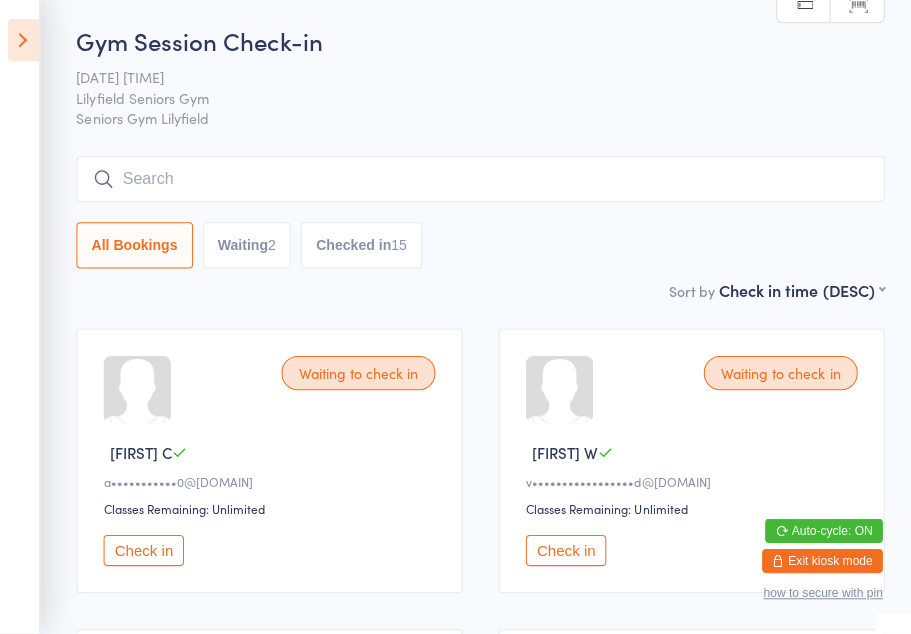 click at bounding box center (23, 44) 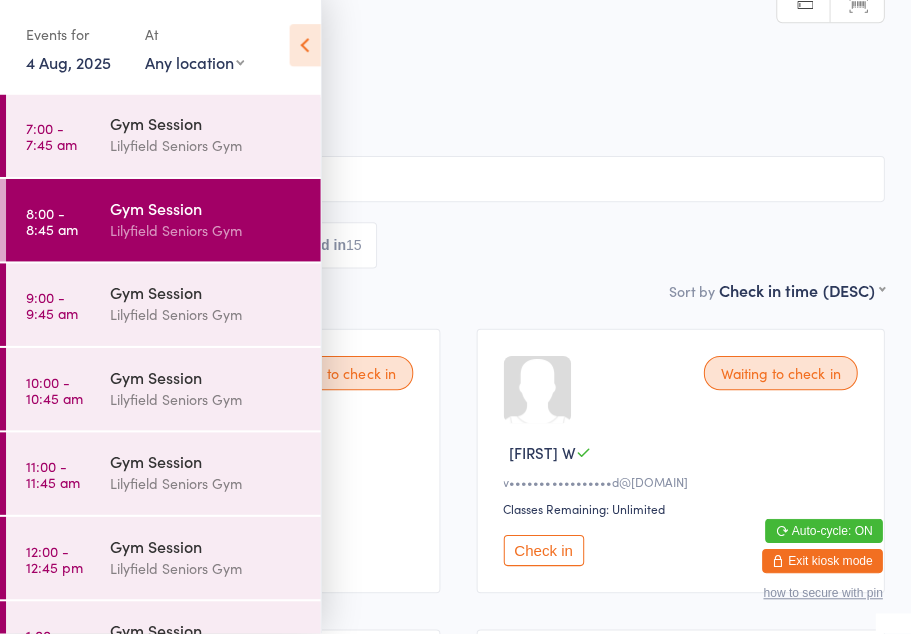 click on "[TIME] - [TIME]" at bounding box center [52, 307] 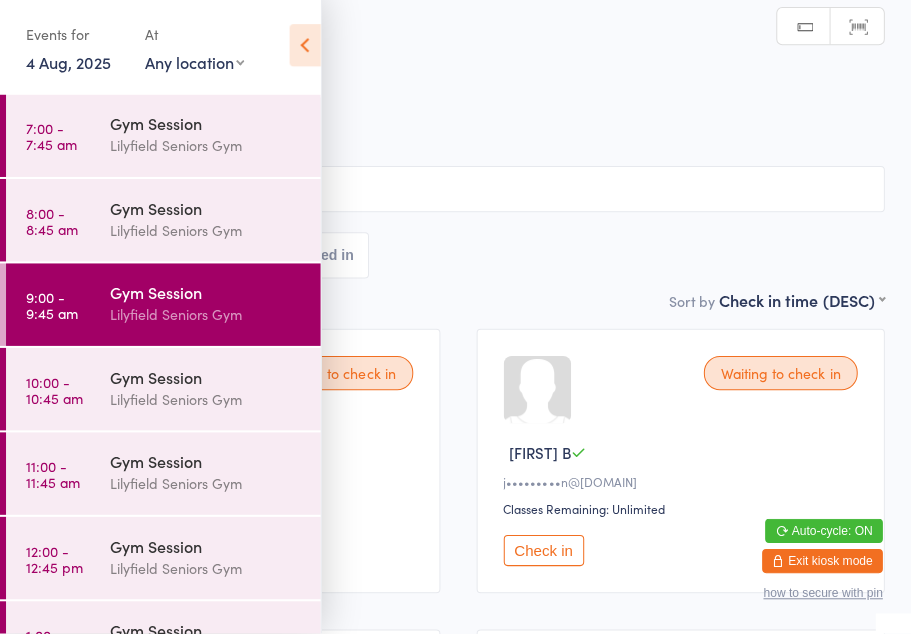 click on "[DATE] [TIME]" at bounding box center (440, 103) 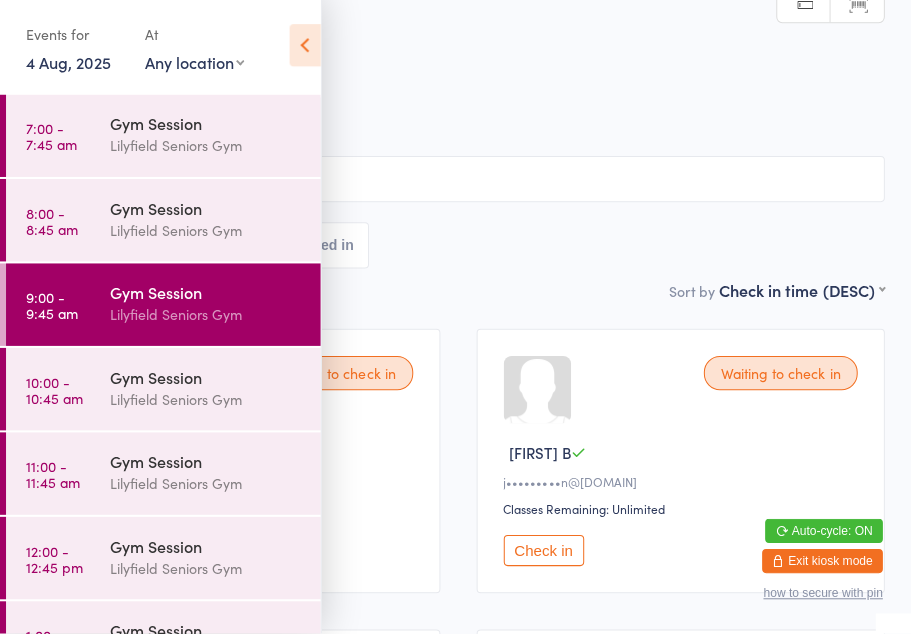 click at bounding box center [303, 49] 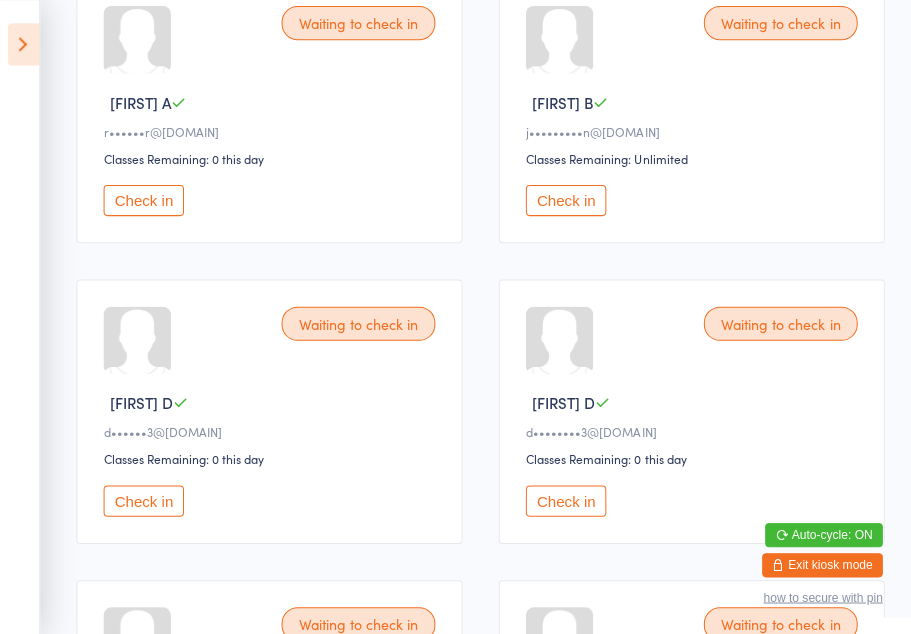 scroll, scrollTop: 351, scrollLeft: 0, axis: vertical 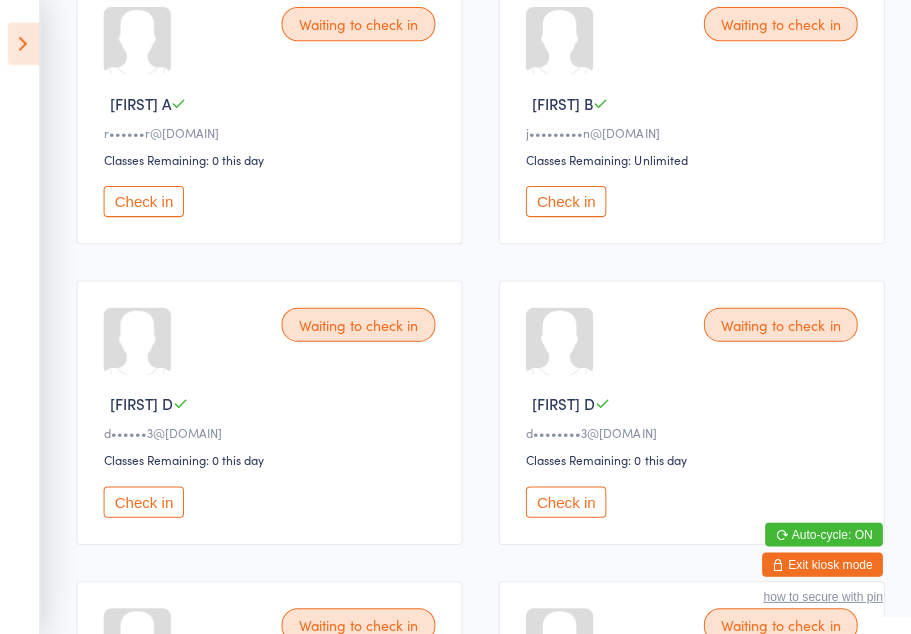 click on "Check in" at bounding box center [143, 499] 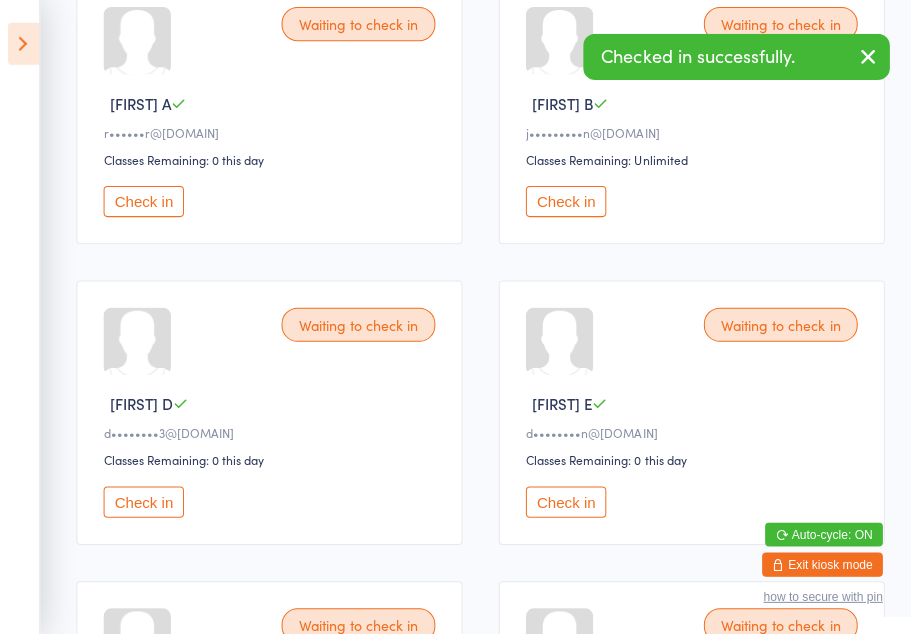click on "Check in" at bounding box center (143, 499) 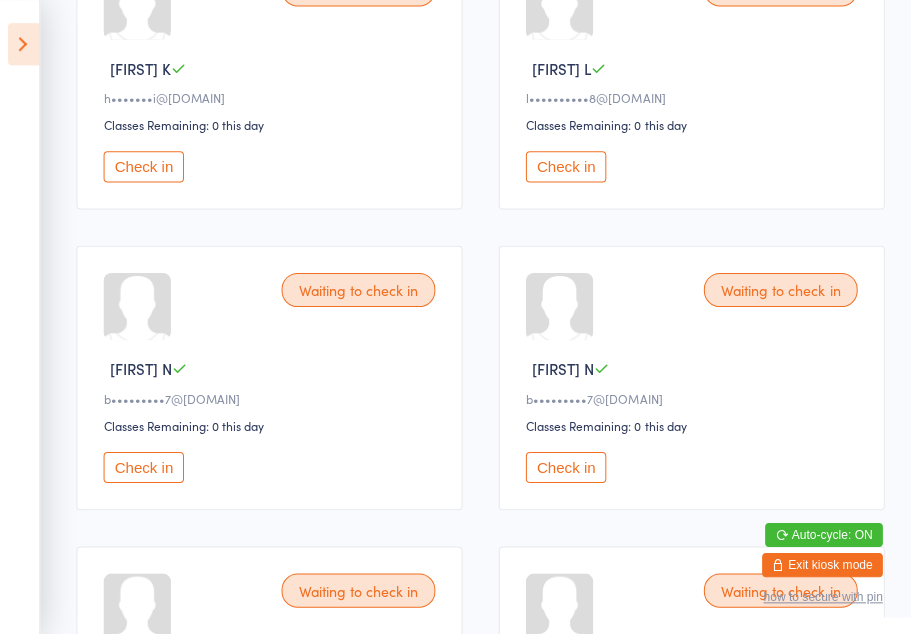 scroll, scrollTop: 984, scrollLeft: 0, axis: vertical 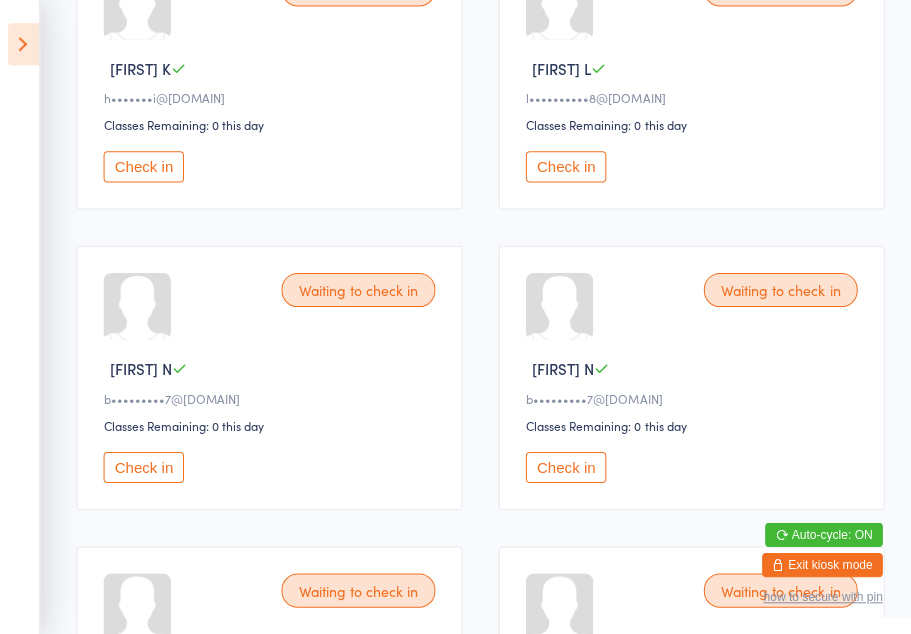 click on "Check in" at bounding box center (143, 165) 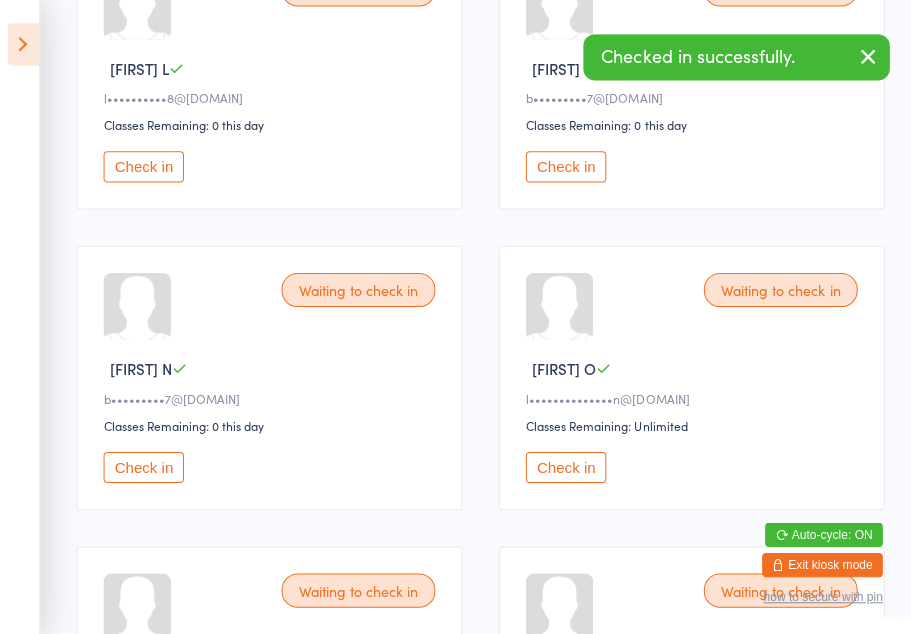 click on "Check in" at bounding box center (143, 464) 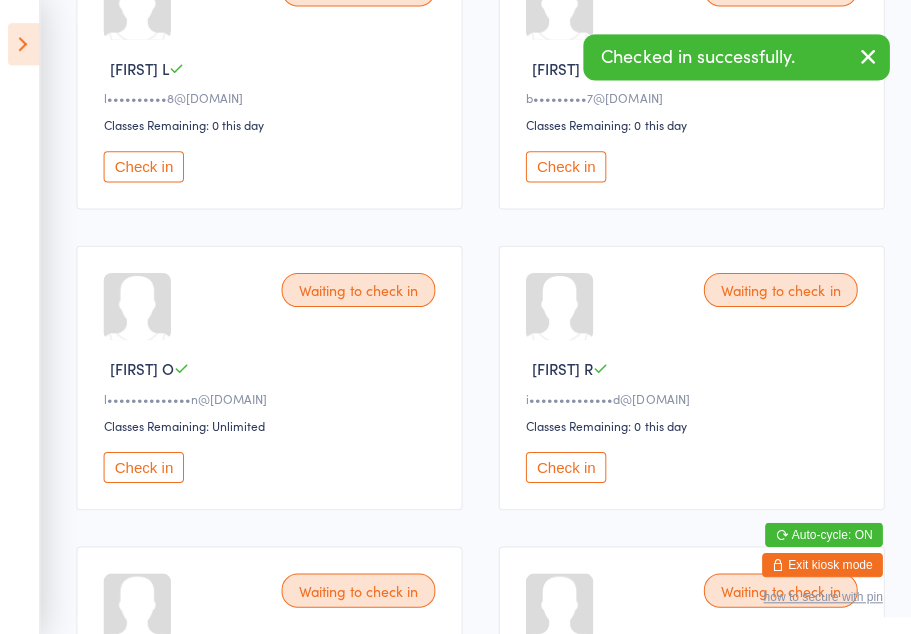 click on "Check in" at bounding box center [143, 464] 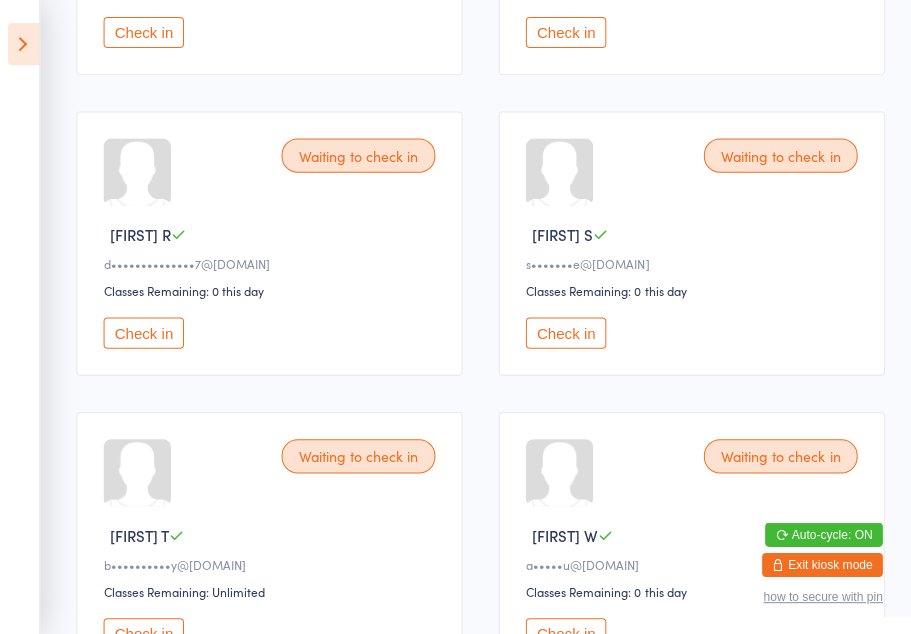 scroll, scrollTop: 1417, scrollLeft: 0, axis: vertical 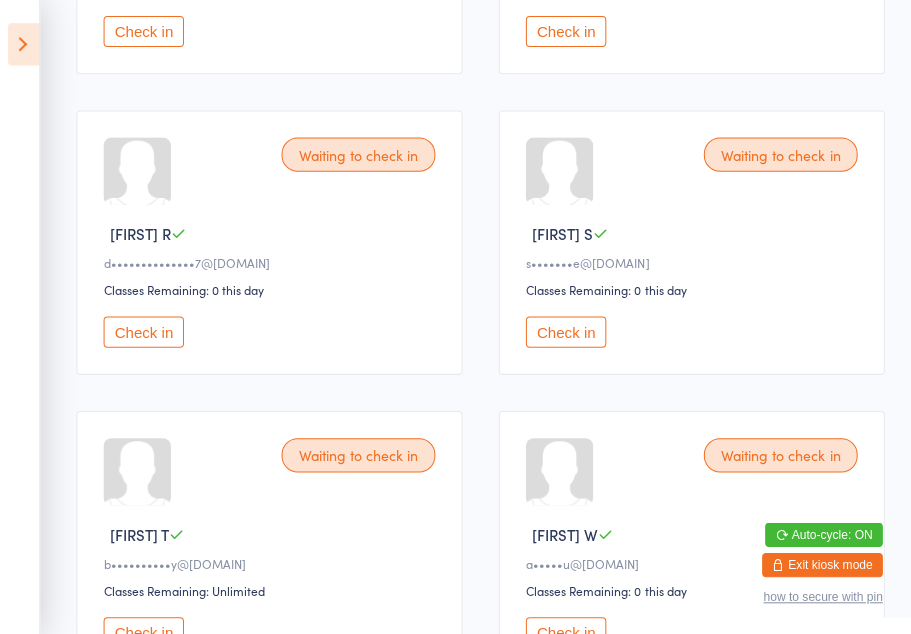 click on "Check in" at bounding box center [563, 330] 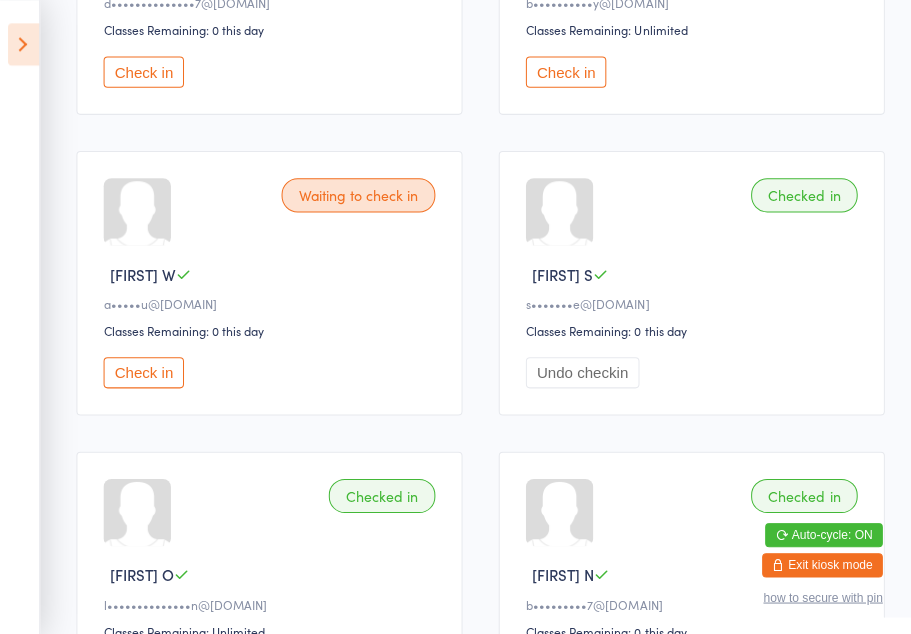 scroll, scrollTop: 1676, scrollLeft: 0, axis: vertical 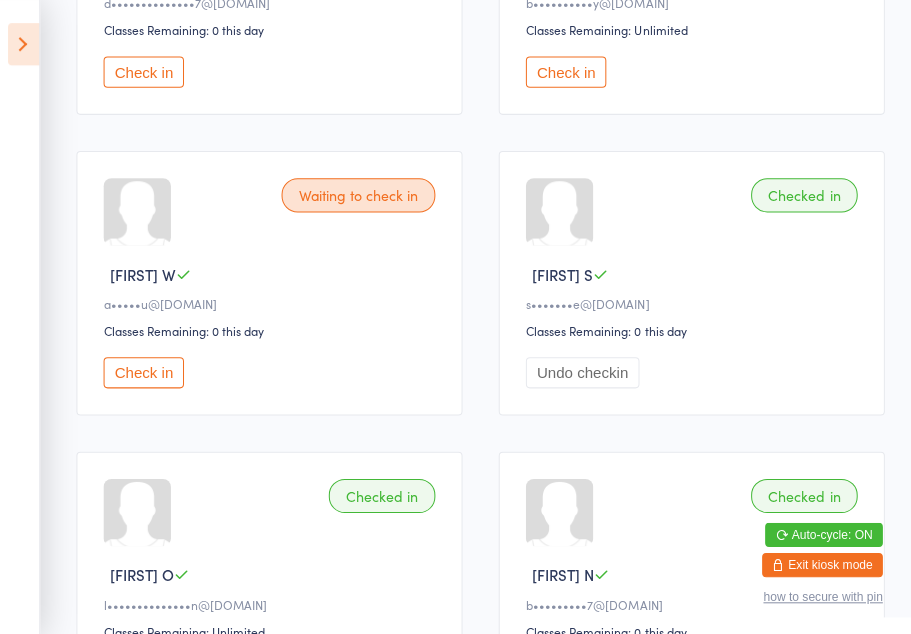 click on "Check in" at bounding box center (143, 370) 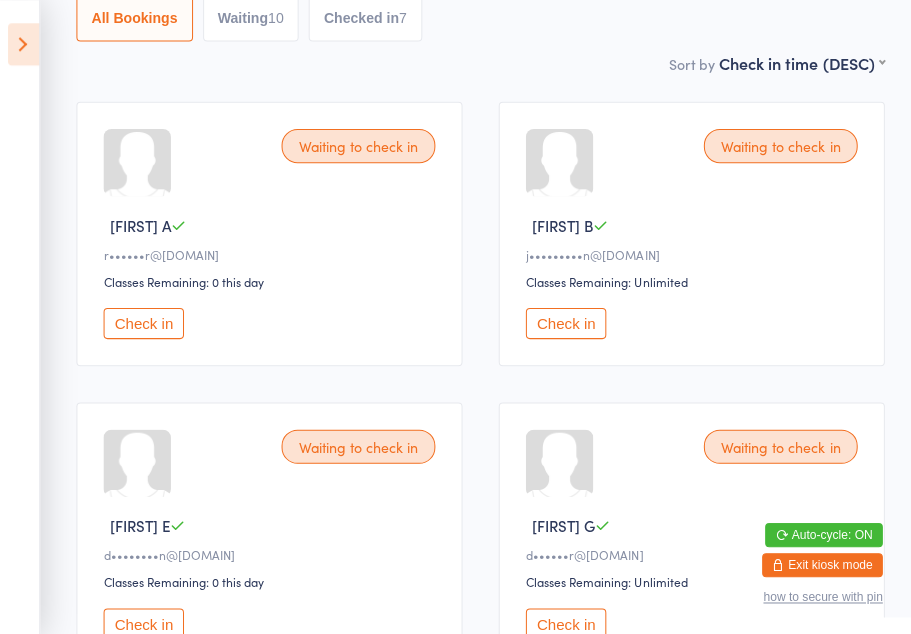 click on "Check in" at bounding box center (563, 321) 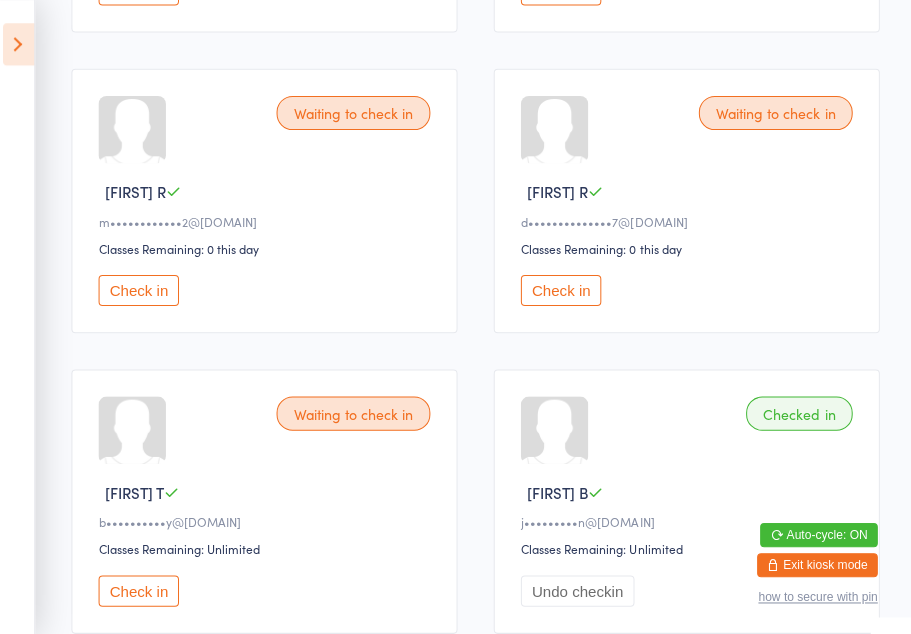 scroll, scrollTop: 1160, scrollLeft: 0, axis: vertical 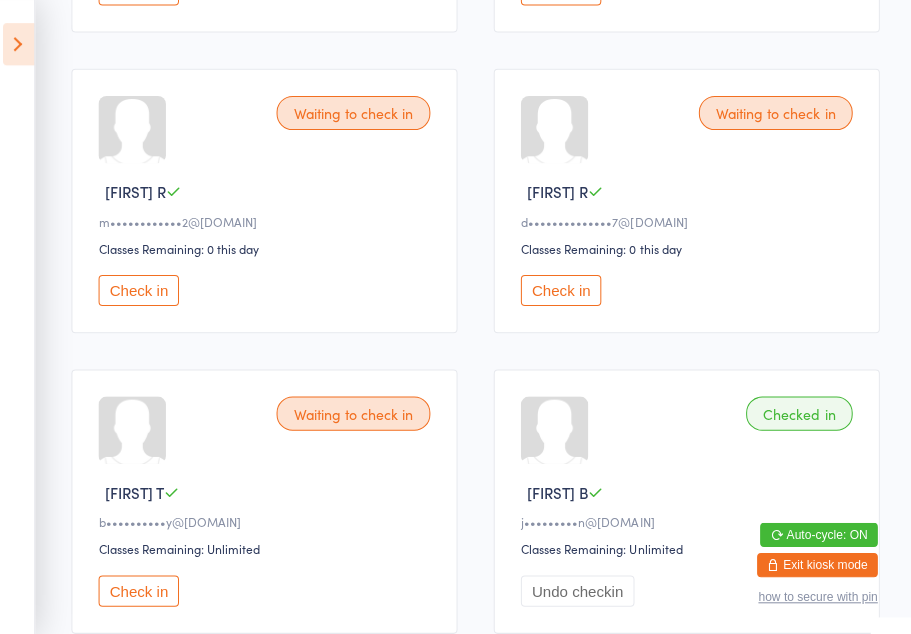 click on "Check in" at bounding box center (563, 288) 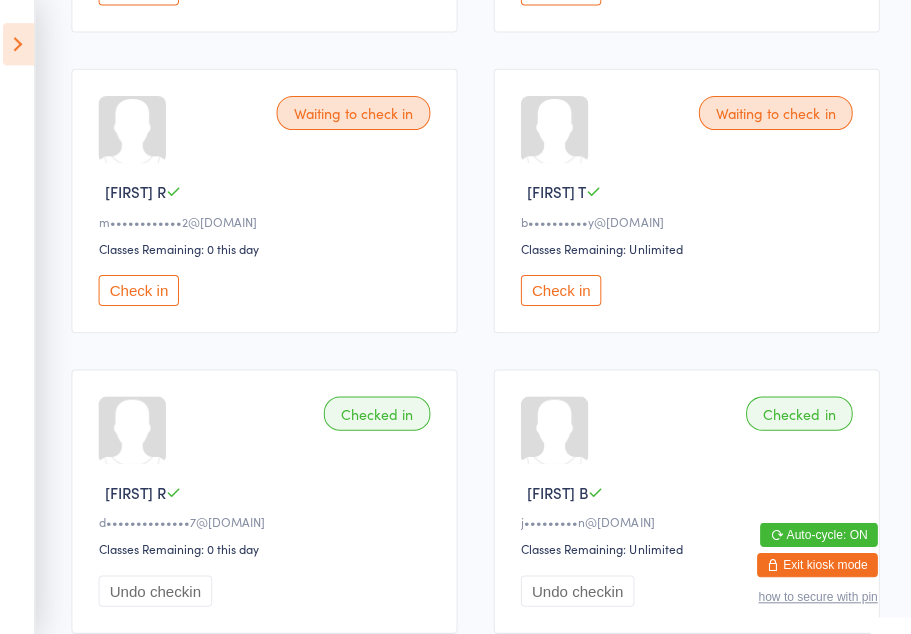 click on "Check in" at bounding box center (143, 288) 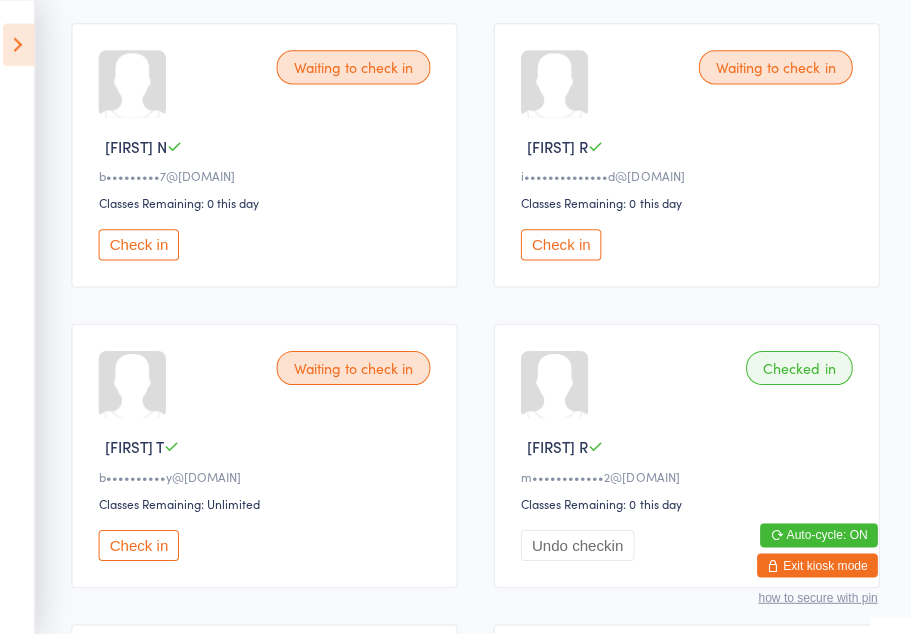 scroll, scrollTop: 906, scrollLeft: 0, axis: vertical 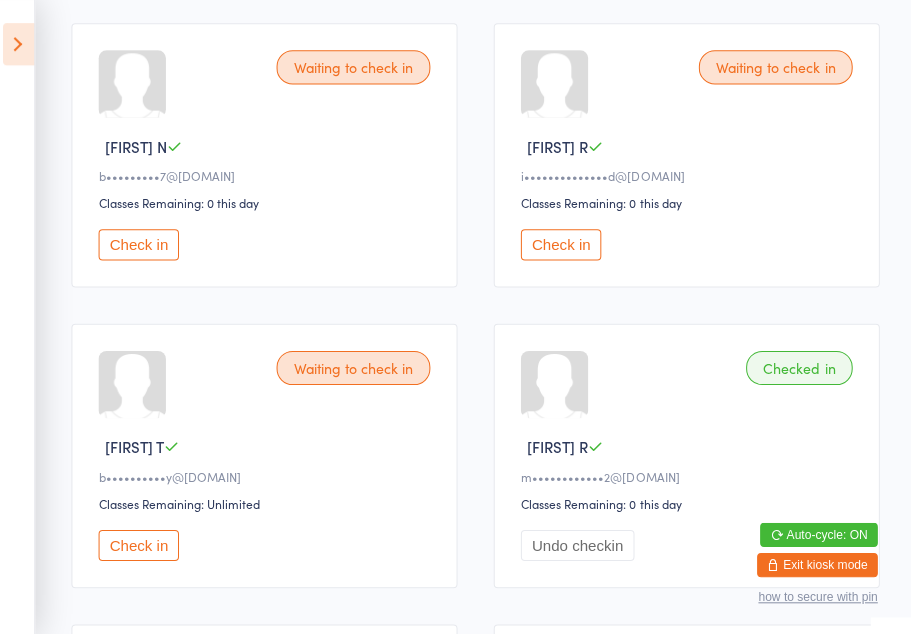 click on "Check in" at bounding box center [563, 243] 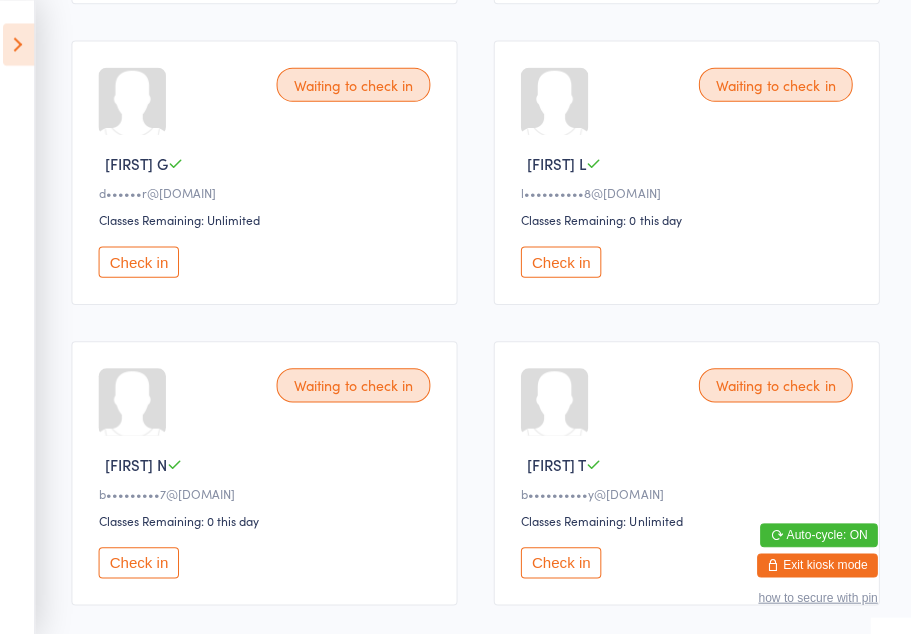 scroll, scrollTop: 590, scrollLeft: 0, axis: vertical 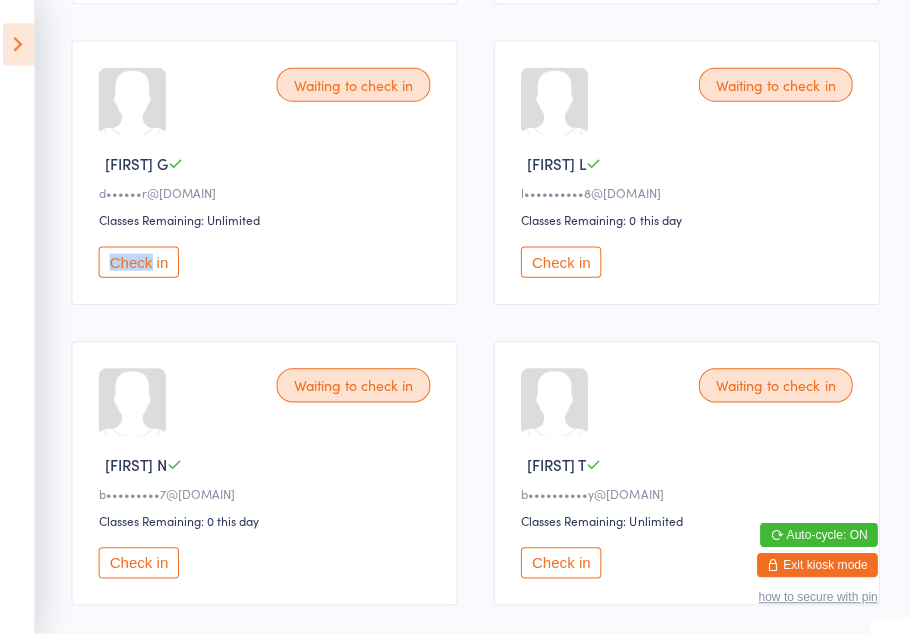 click on "Waiting to check in [FIRST] G  d••••••r@[DOMAIN] Classes Remaining: Unlimited   Check in" at bounding box center [268, 171] 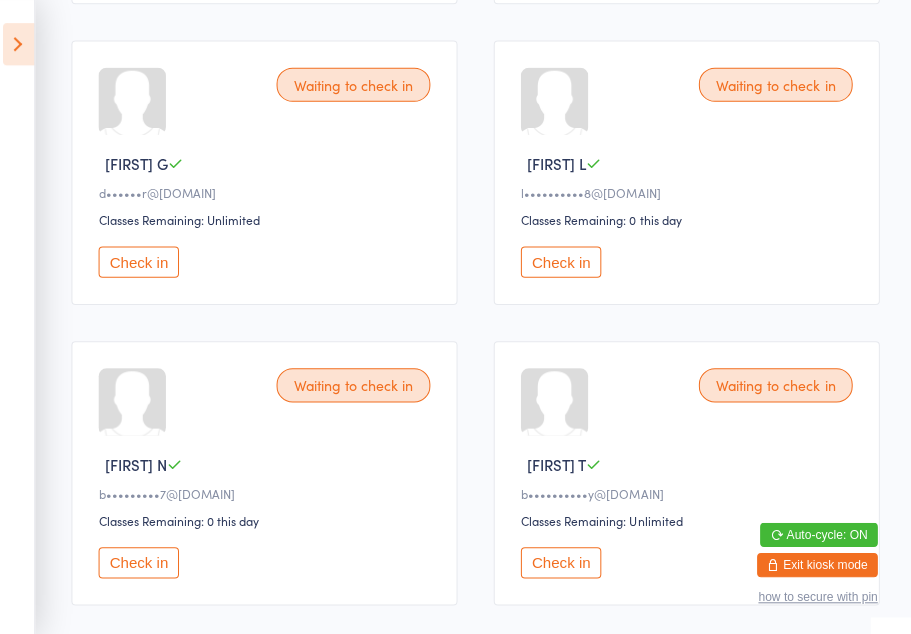 click on "Check in" at bounding box center (143, 260) 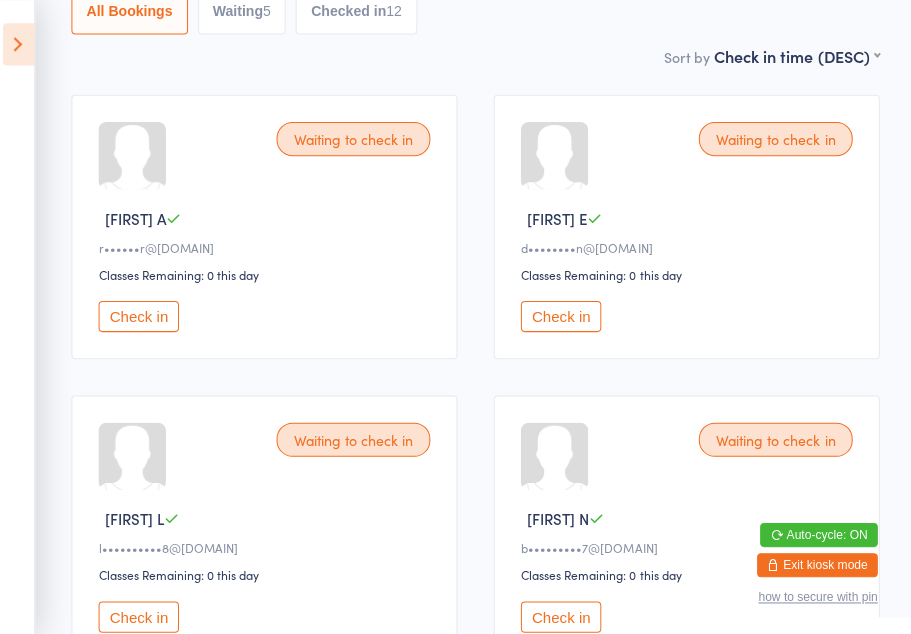 scroll, scrollTop: 237, scrollLeft: 0, axis: vertical 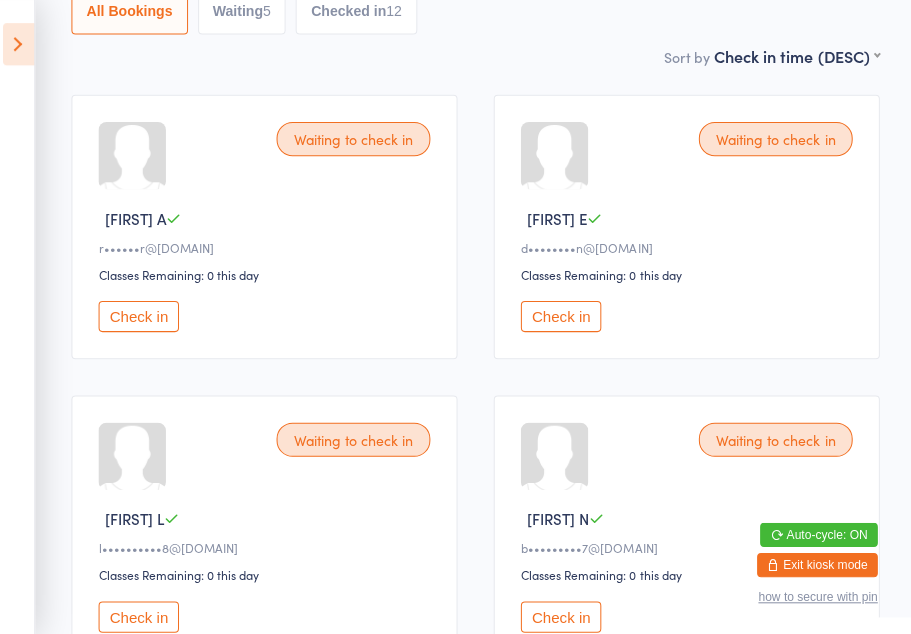 click on "Check in" at bounding box center [143, 314] 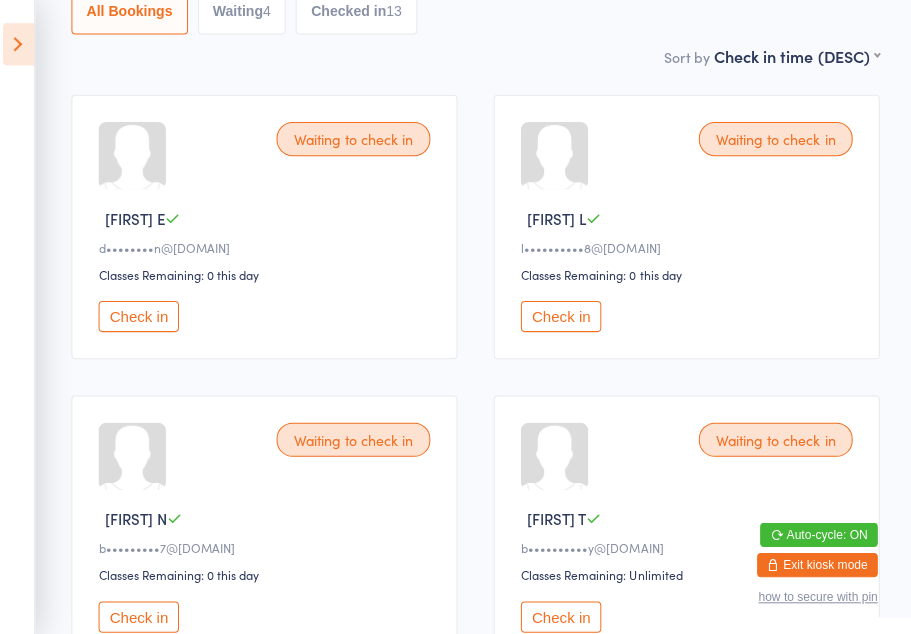 click on "Check in" at bounding box center (563, 314) 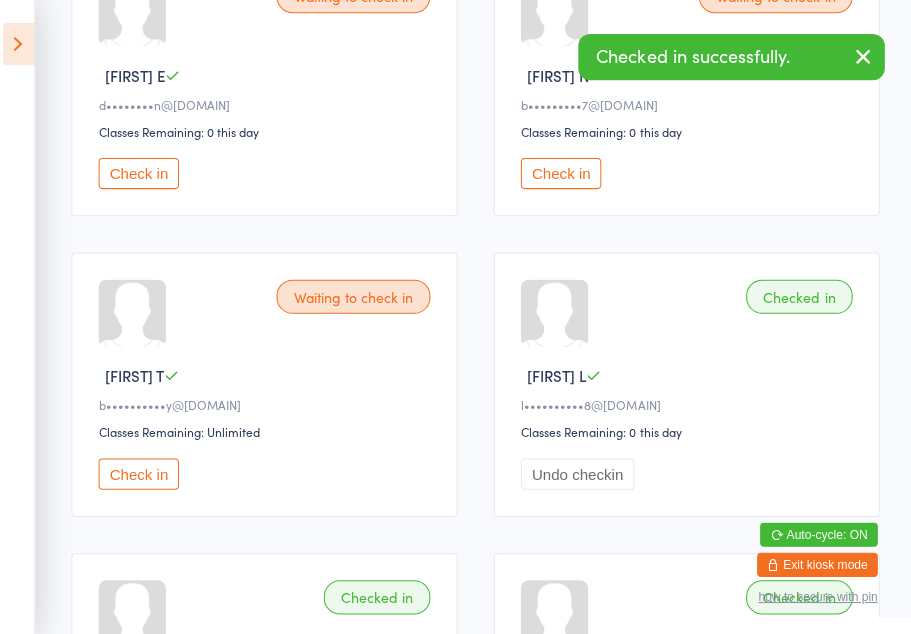 scroll, scrollTop: 380, scrollLeft: 0, axis: vertical 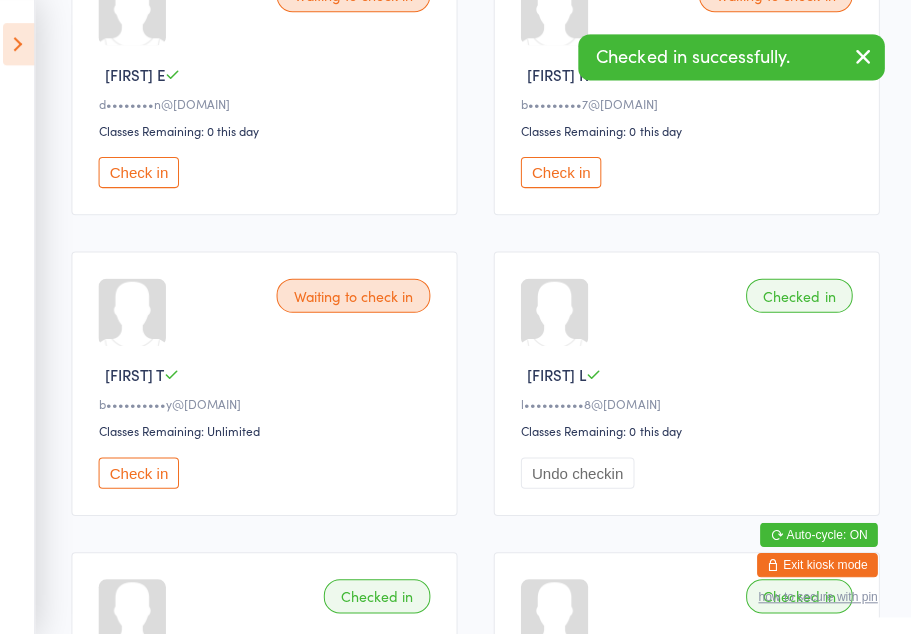 click on "Check in" at bounding box center (143, 470) 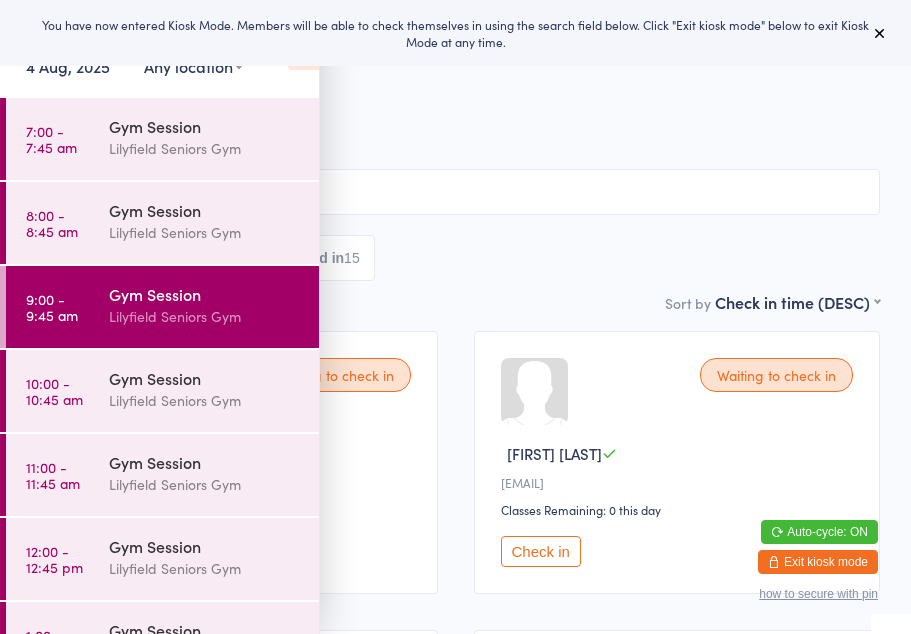 scroll, scrollTop: 1, scrollLeft: 0, axis: vertical 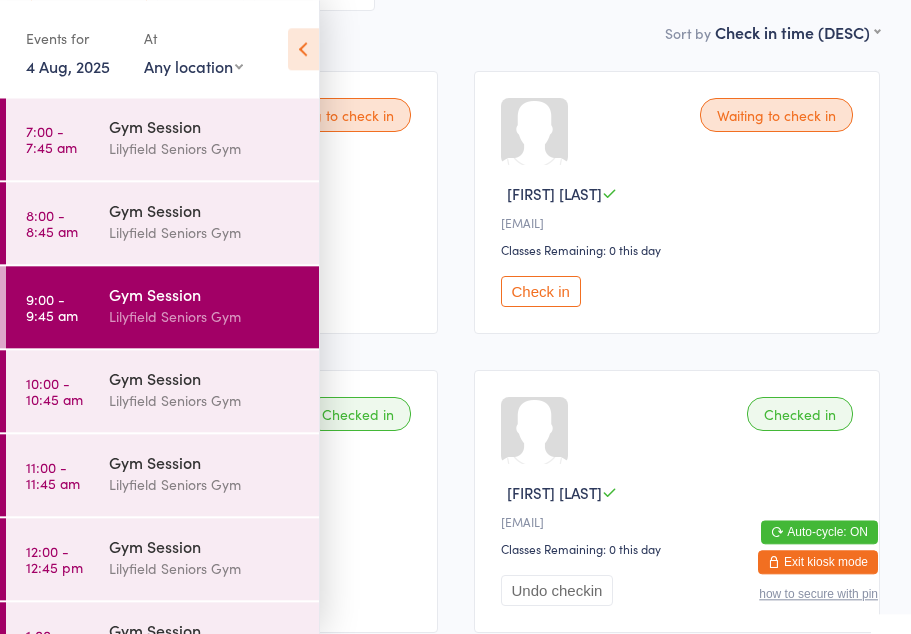 click at bounding box center [303, 49] 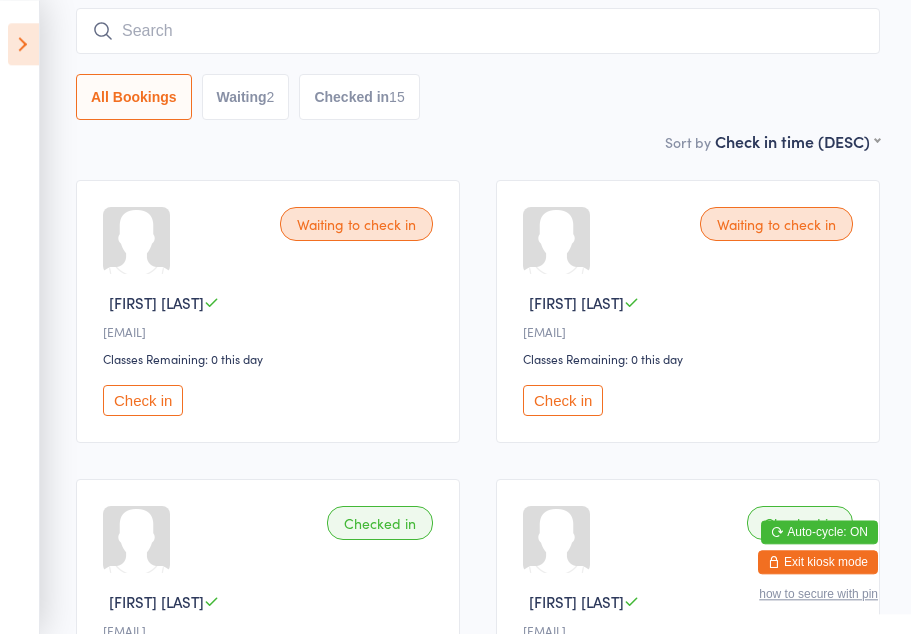 scroll, scrollTop: 150, scrollLeft: 0, axis: vertical 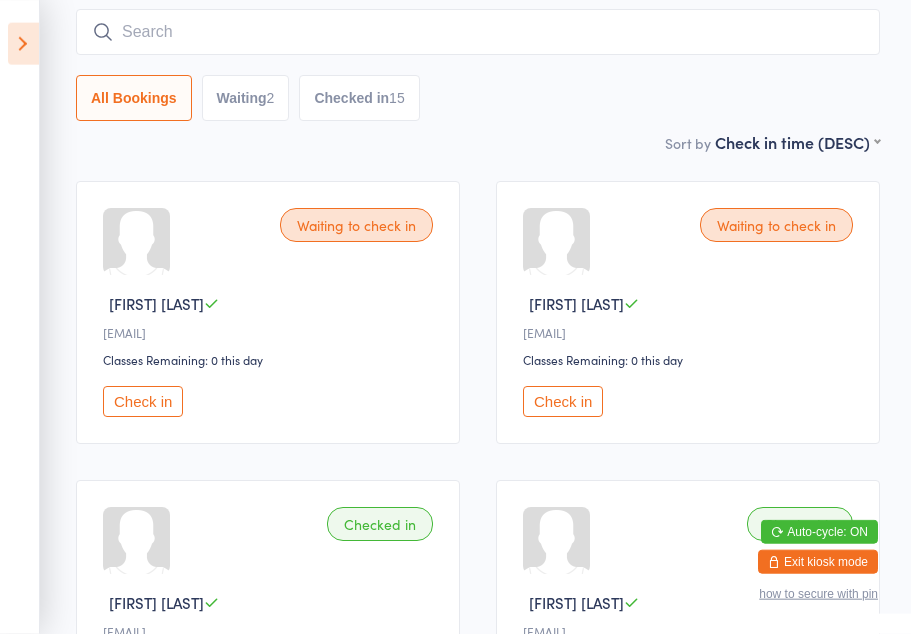 click on "Waiting  2" at bounding box center [246, 98] 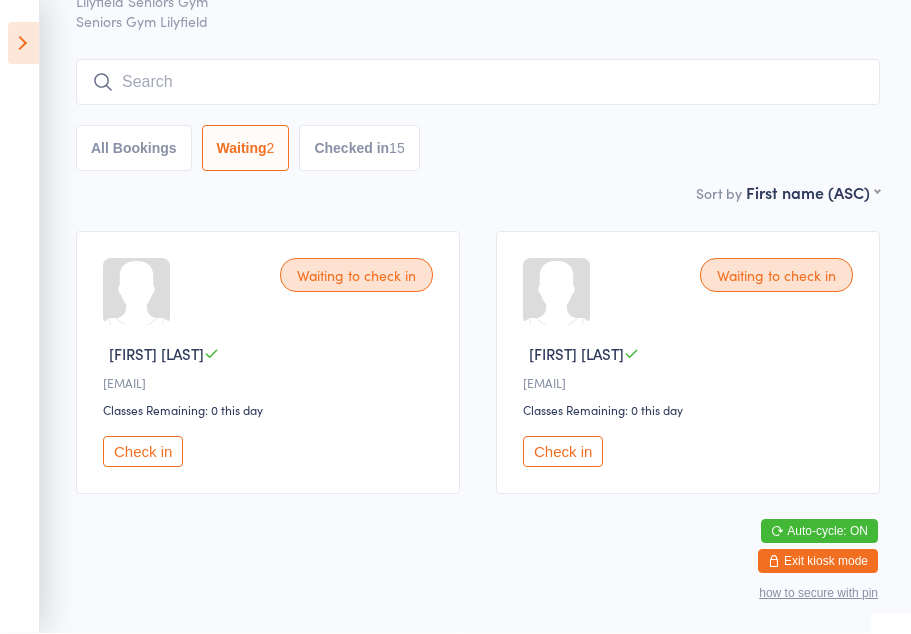 click on "All Bookings" at bounding box center (134, 149) 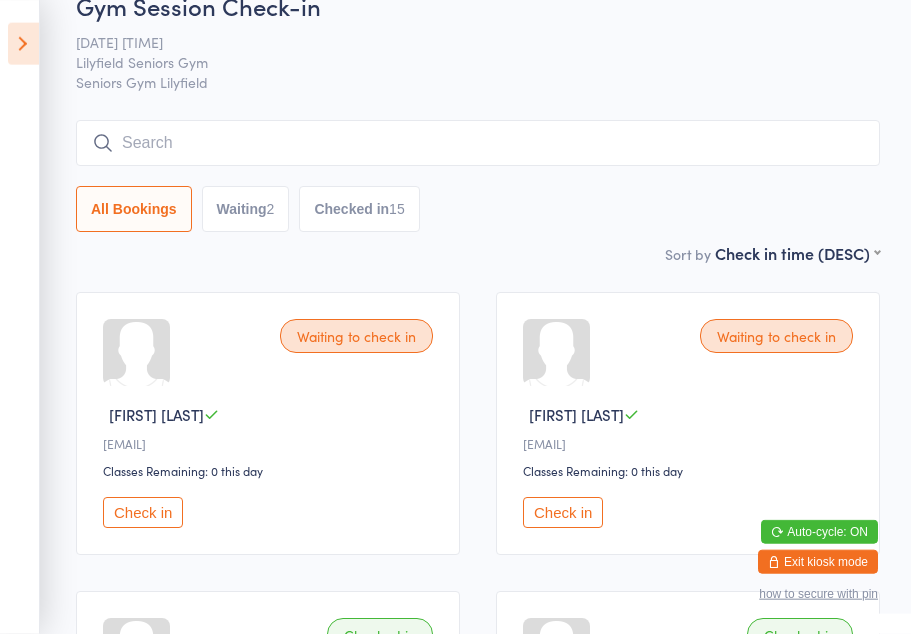 scroll, scrollTop: 0, scrollLeft: 0, axis: both 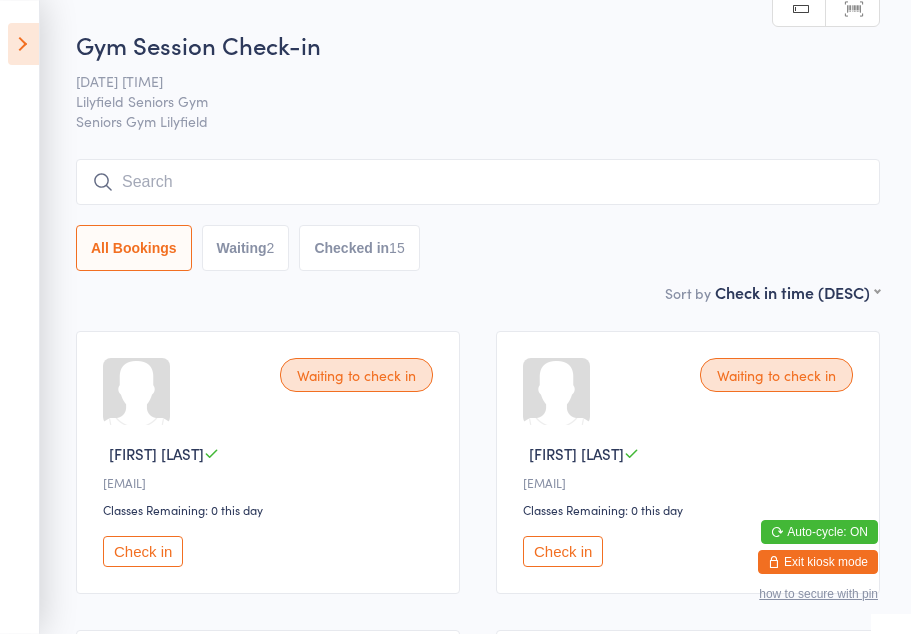 click on "Waiting  2" at bounding box center (246, 248) 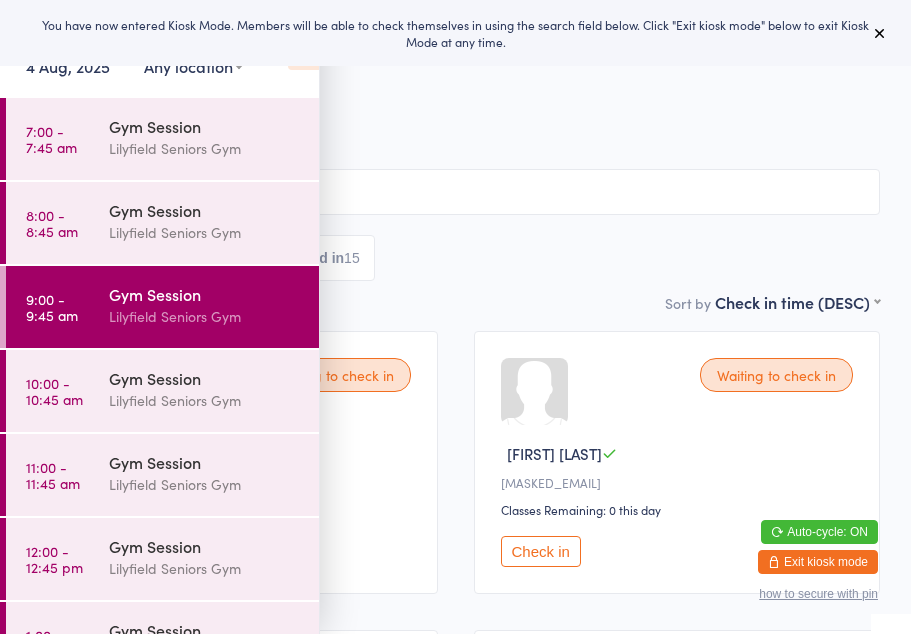 scroll, scrollTop: 0, scrollLeft: 0, axis: both 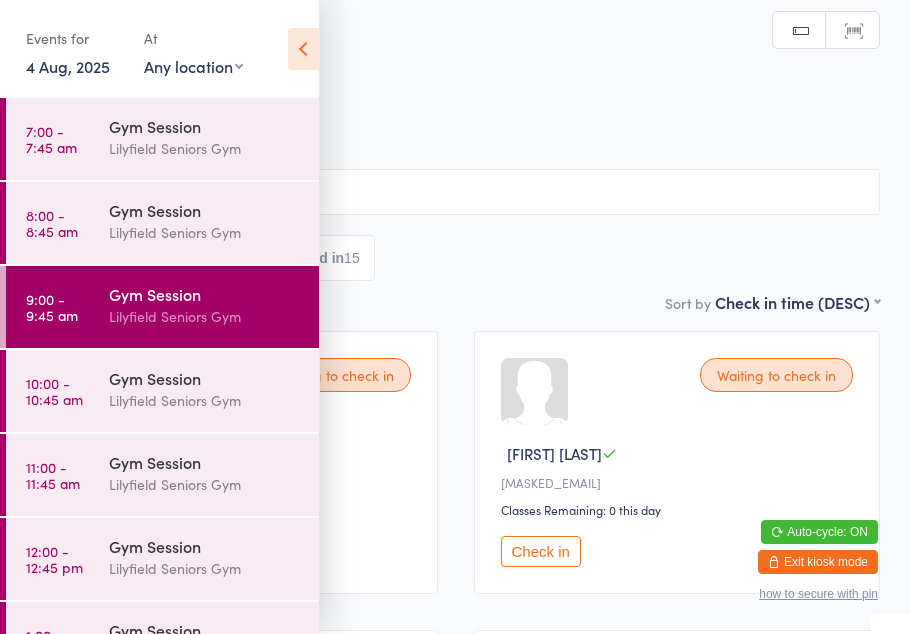 click at bounding box center (303, 49) 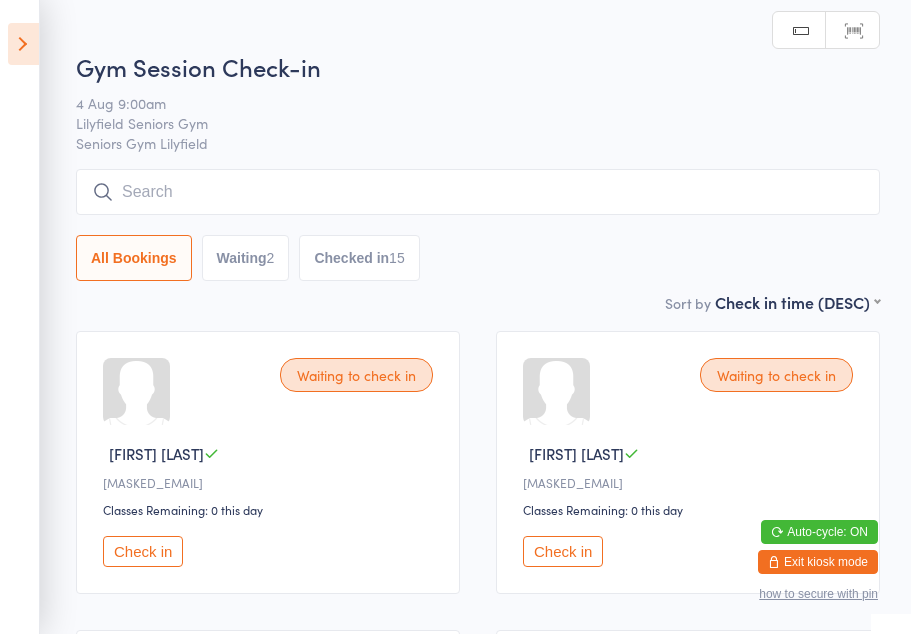 click on "Waiting 2" at bounding box center [246, 258] 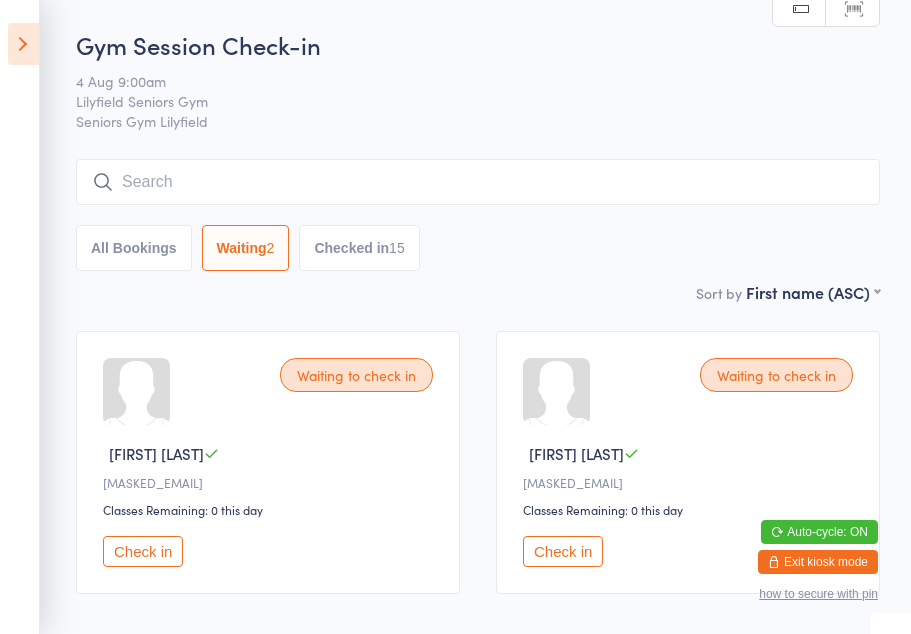 click at bounding box center (23, 44) 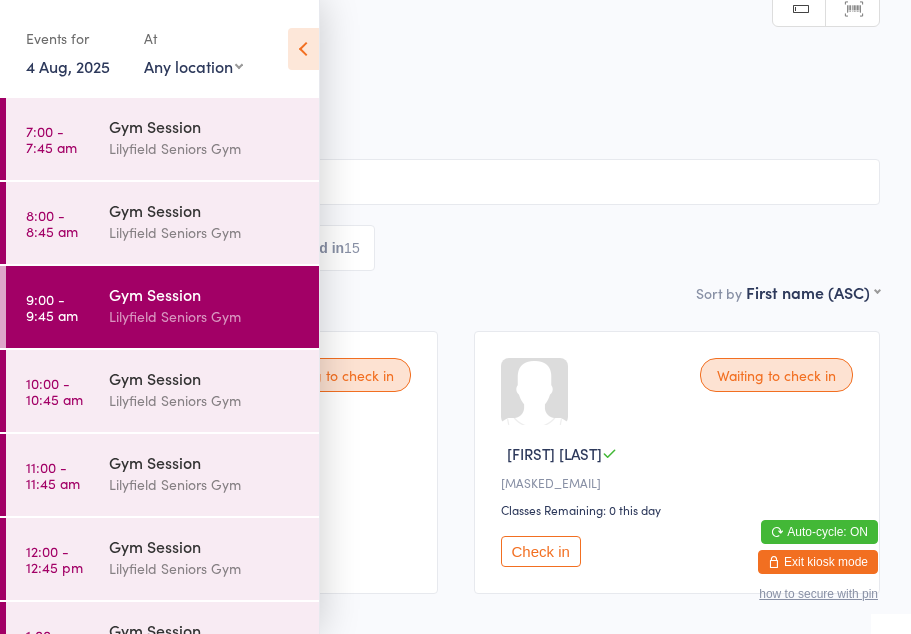 click on "8:00 - 8:45 am Gym Session Lilyfield Seniors Gym" at bounding box center (162, 223) 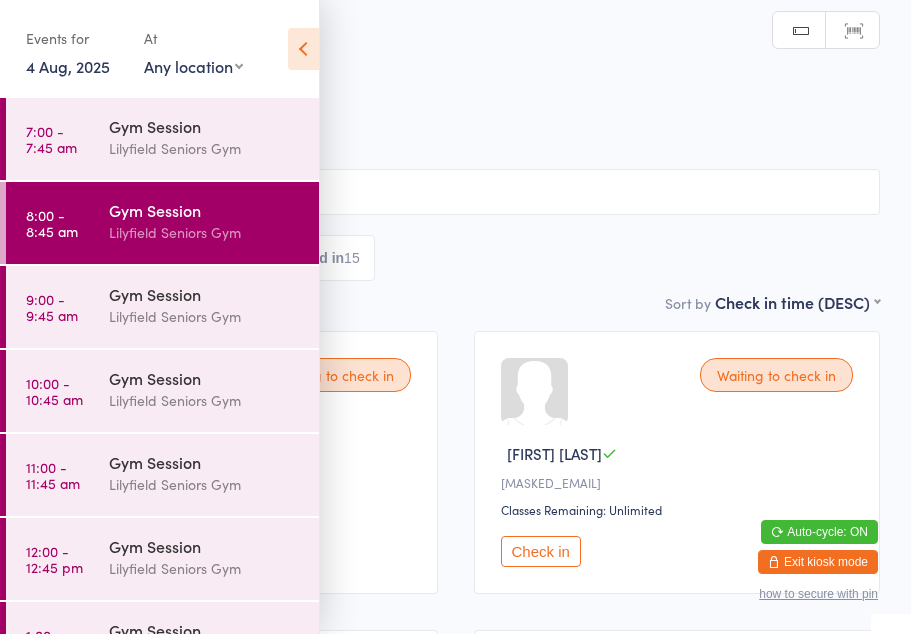 click on "9:00 - 9:45 am Gym Session Lilyfield Seniors Gym" at bounding box center (162, 307) 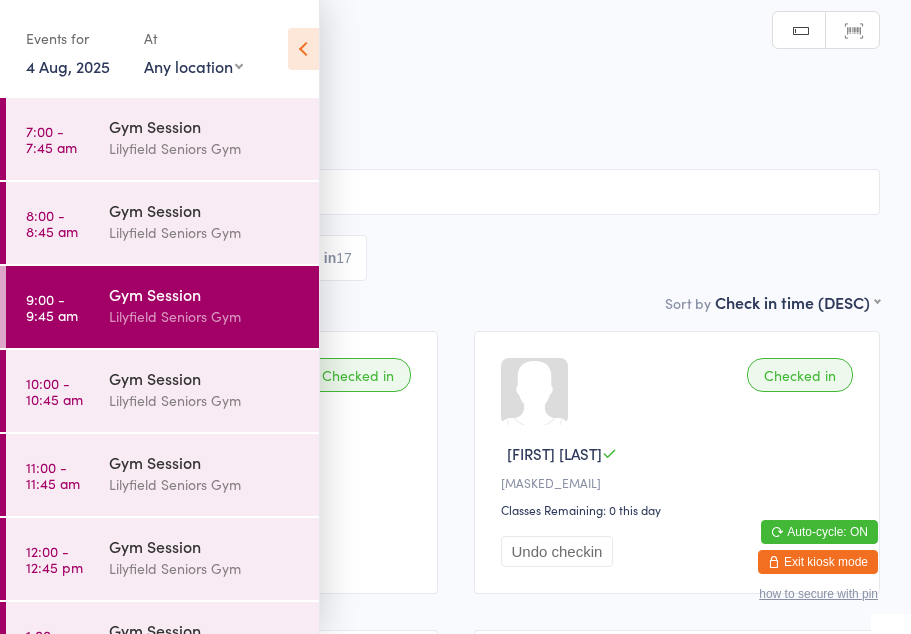click at bounding box center [303, 49] 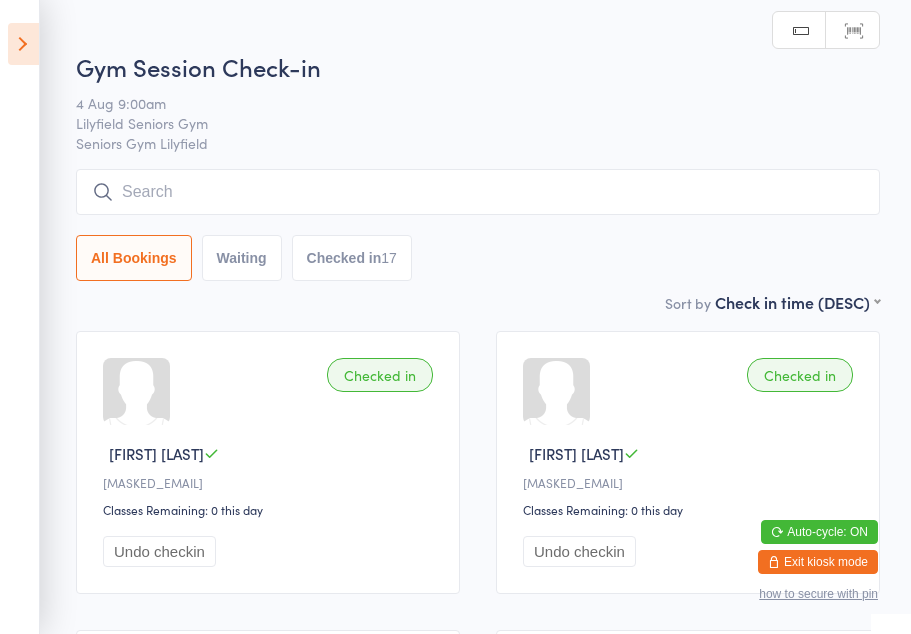 click at bounding box center (23, 44) 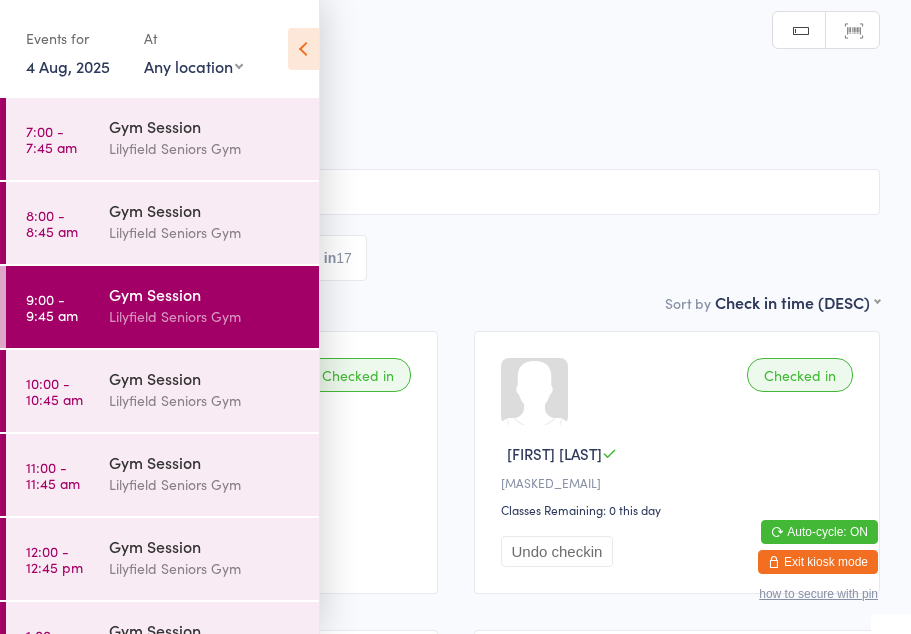 click on "8:00 - 8:45 am" at bounding box center [52, 223] 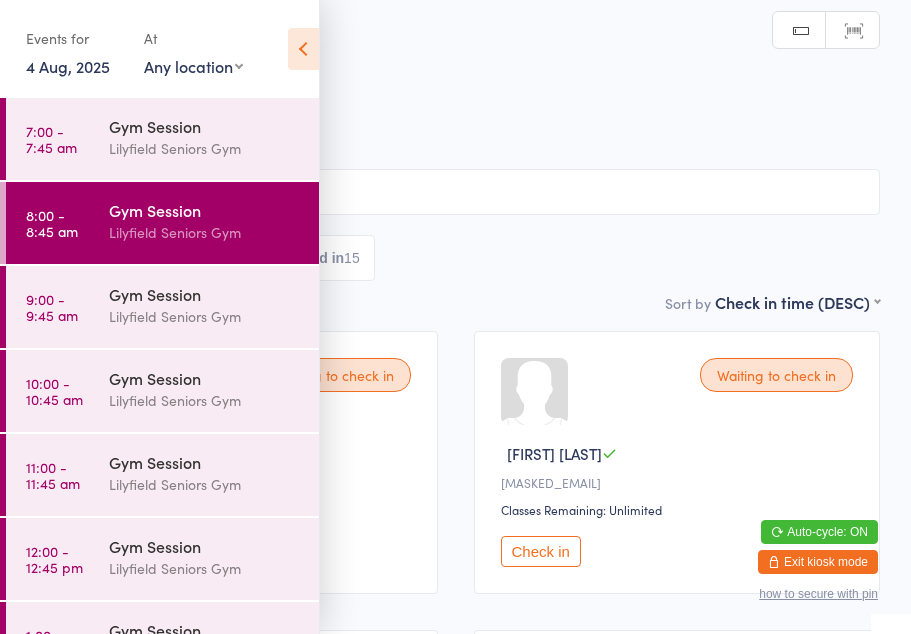 click at bounding box center [303, 49] 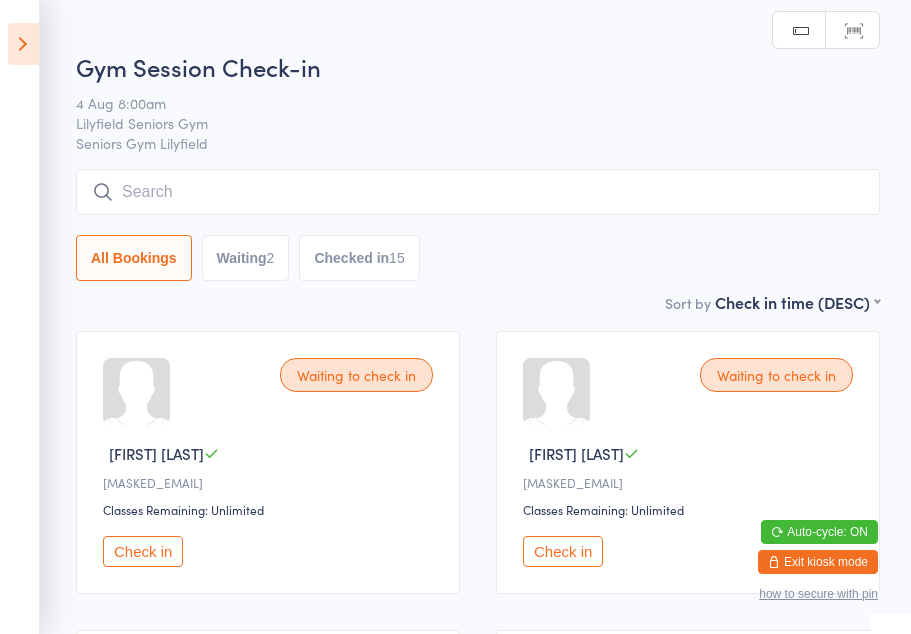 click on "Waiting  2" at bounding box center (246, 258) 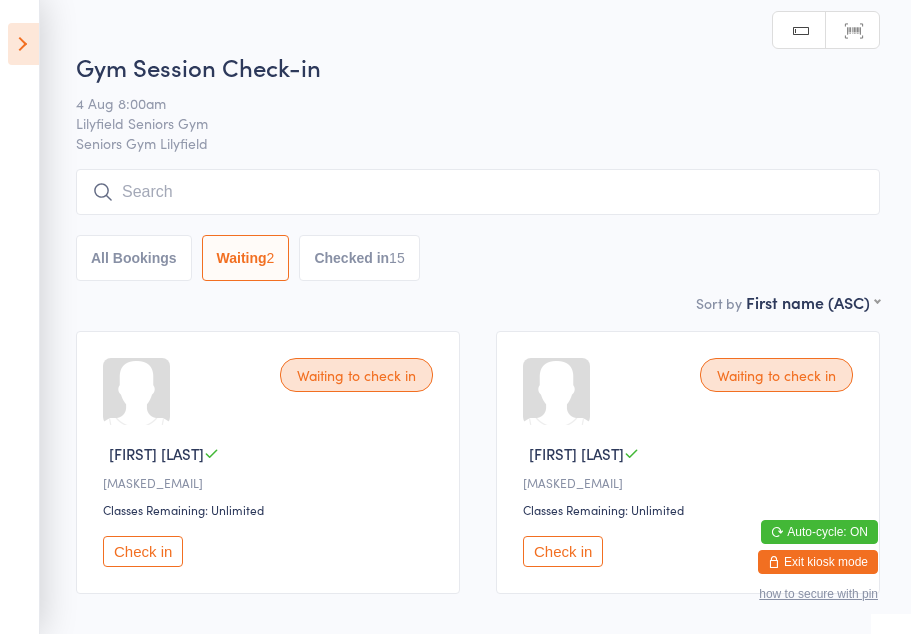 click on "Check in" at bounding box center (563, 551) 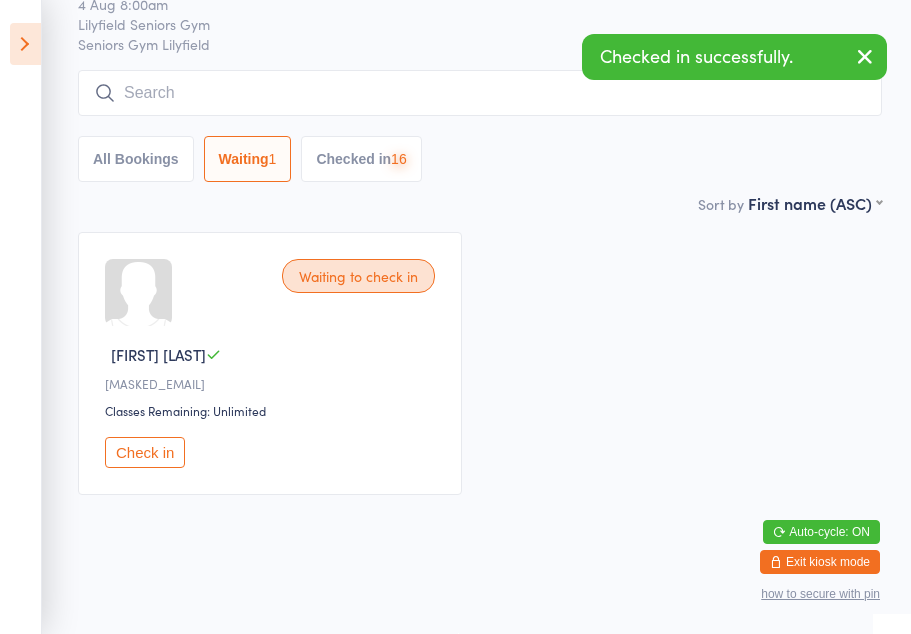 scroll, scrollTop: 103, scrollLeft: 0, axis: vertical 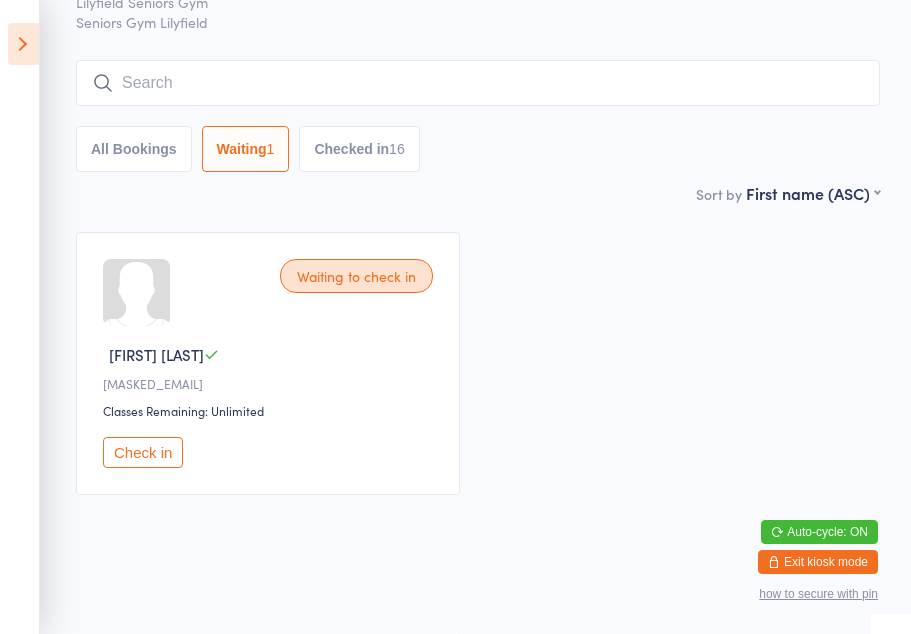 click at bounding box center [23, 44] 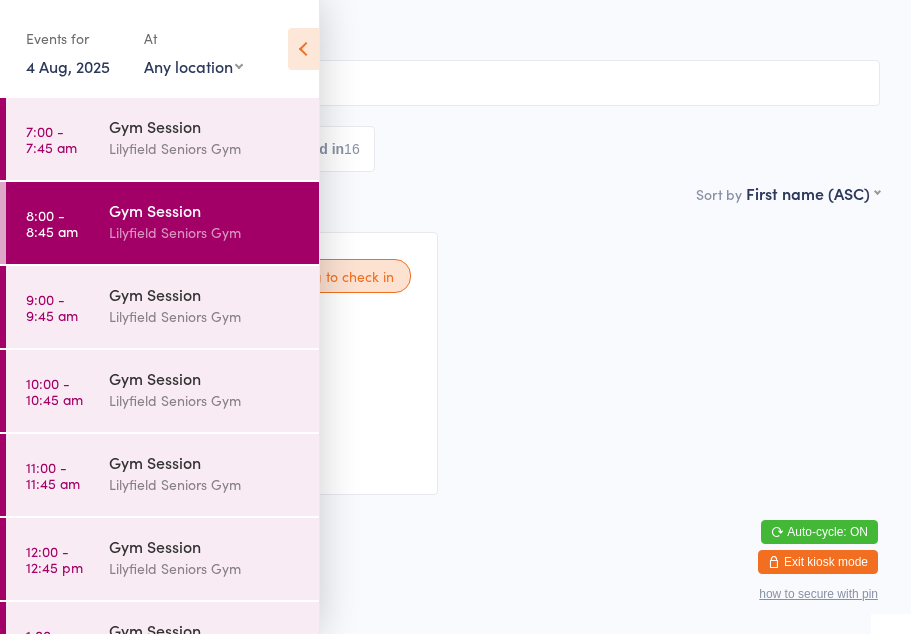 click at bounding box center (303, 49) 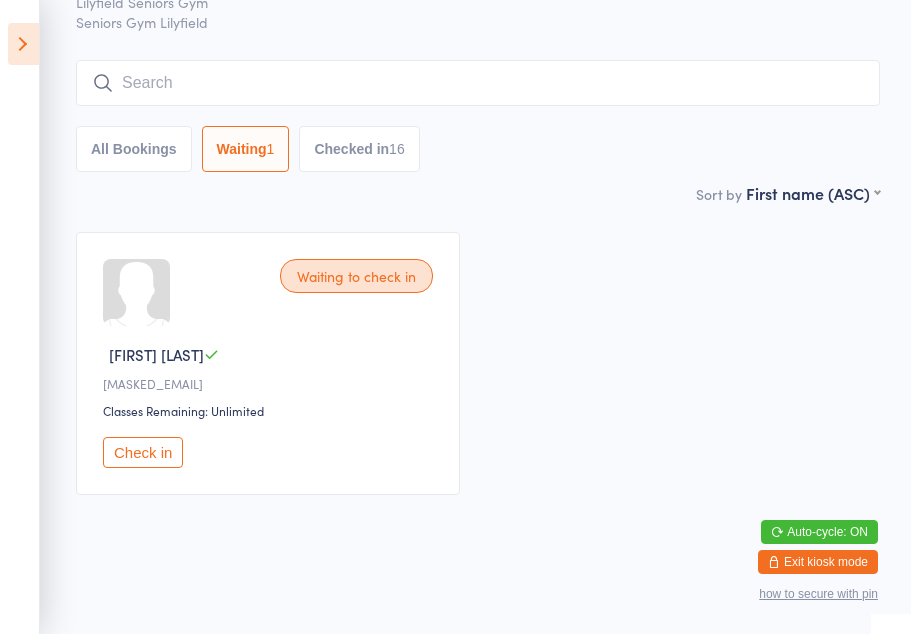 click at bounding box center [23, 44] 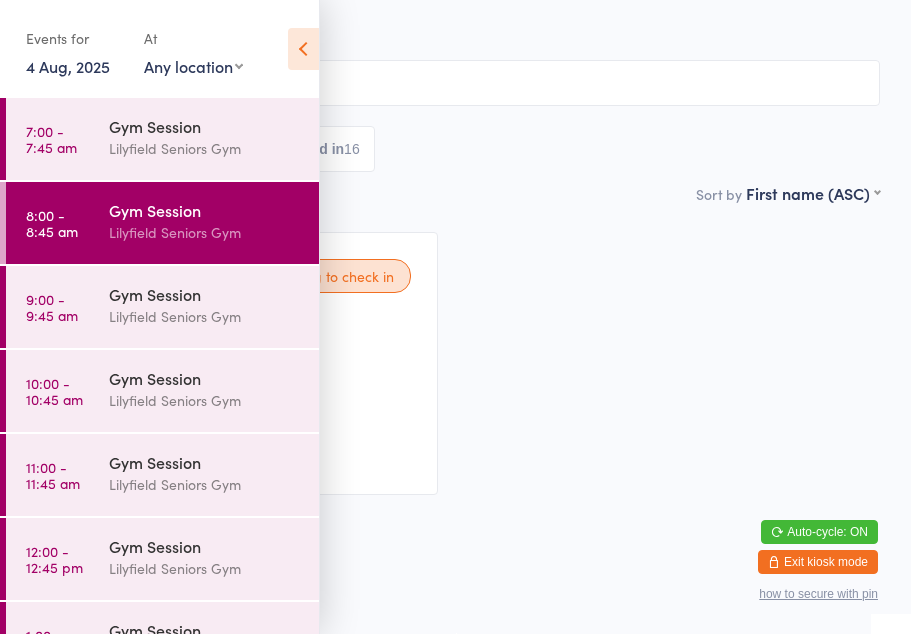 click on "9:00 - 9:45 am Gym Session Lilyfield Seniors Gym" at bounding box center (162, 307) 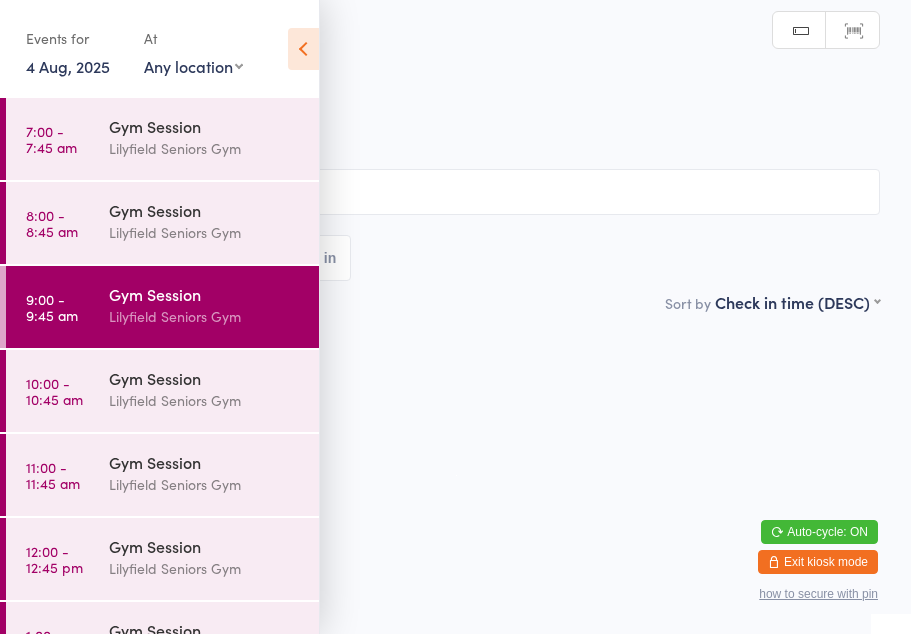 scroll, scrollTop: 0, scrollLeft: 0, axis: both 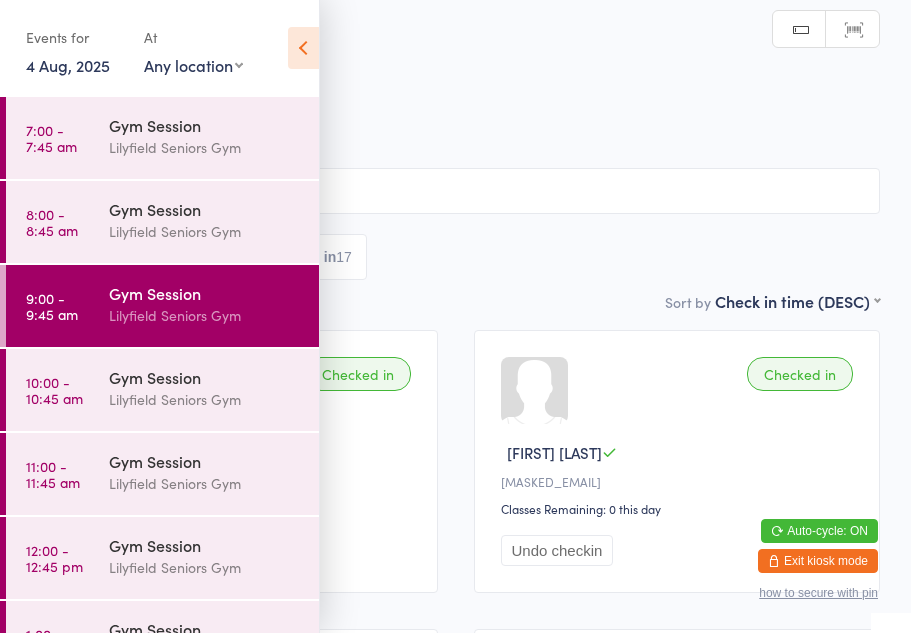 click at bounding box center (303, 49) 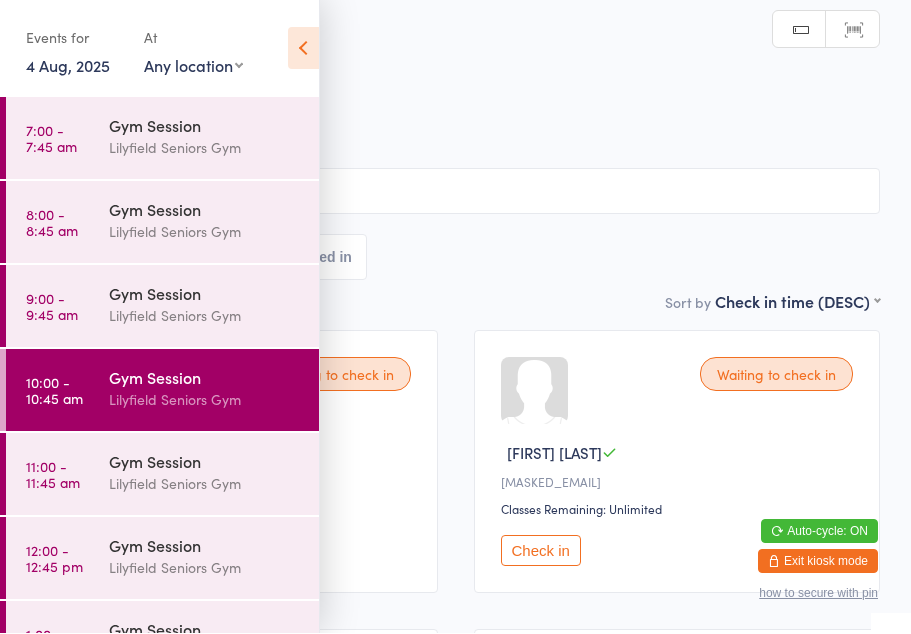 click at bounding box center [303, 49] 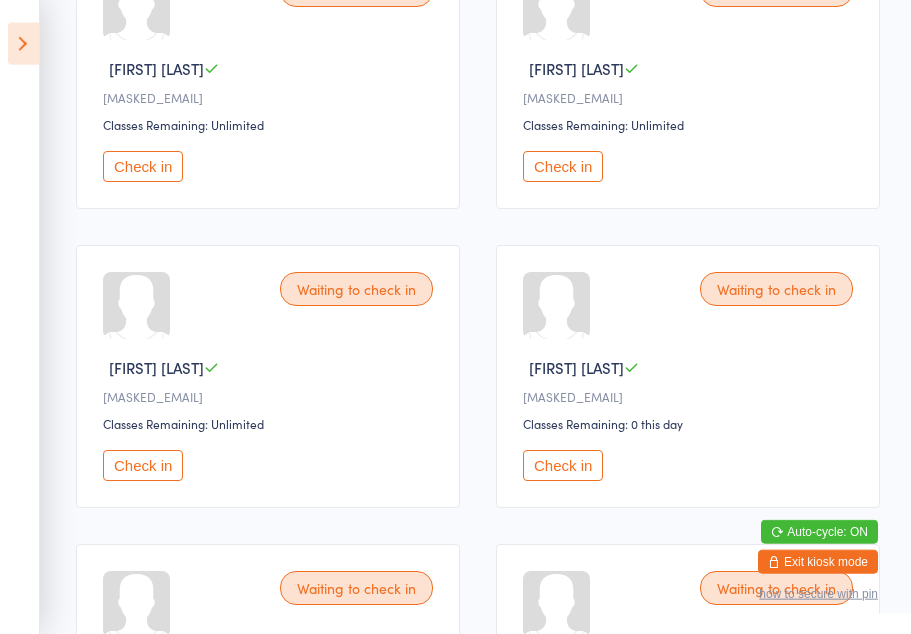scroll, scrollTop: 1283, scrollLeft: 0, axis: vertical 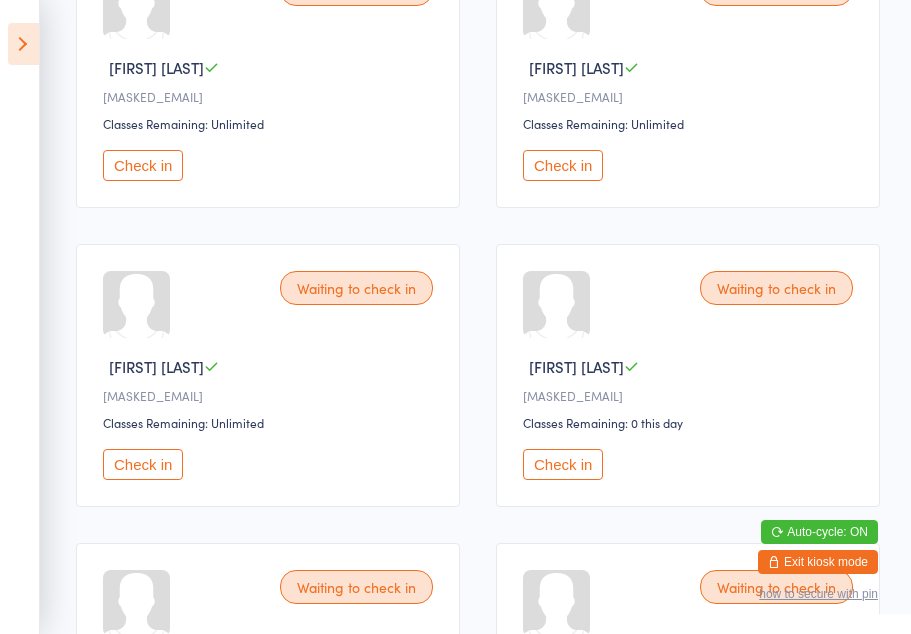 click on "Check in" at bounding box center [563, 464] 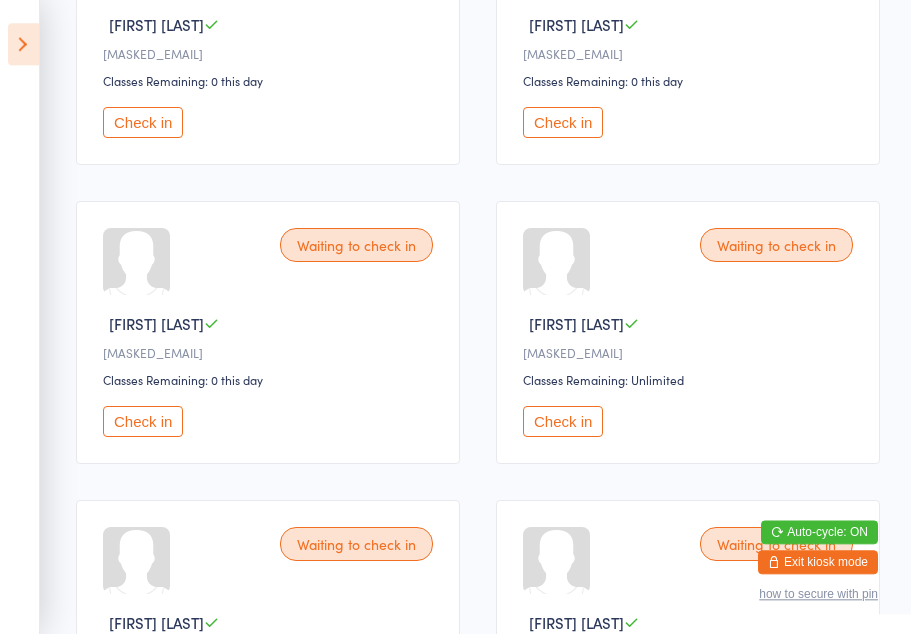 scroll, scrollTop: 728, scrollLeft: 0, axis: vertical 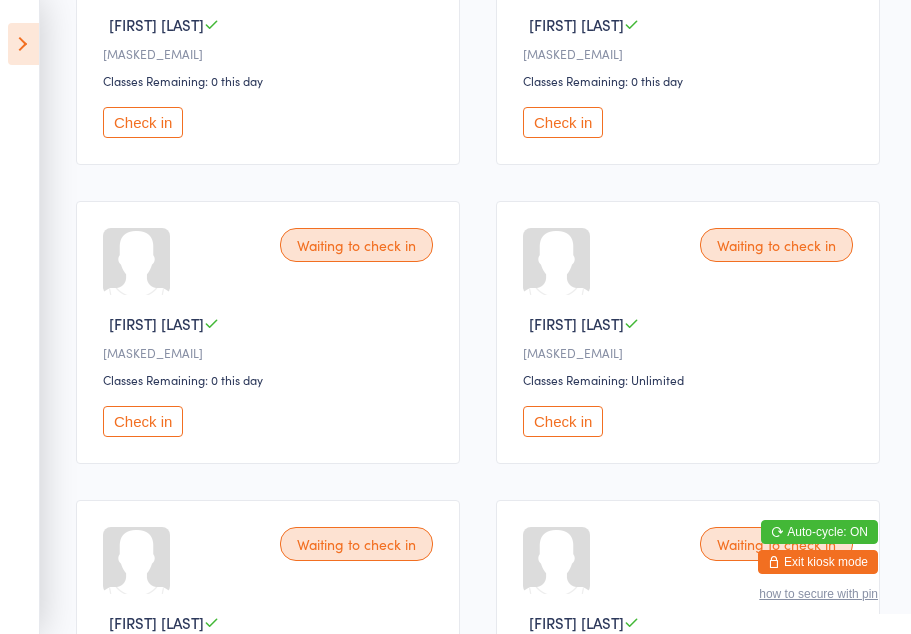 click on "Check in" at bounding box center (563, 421) 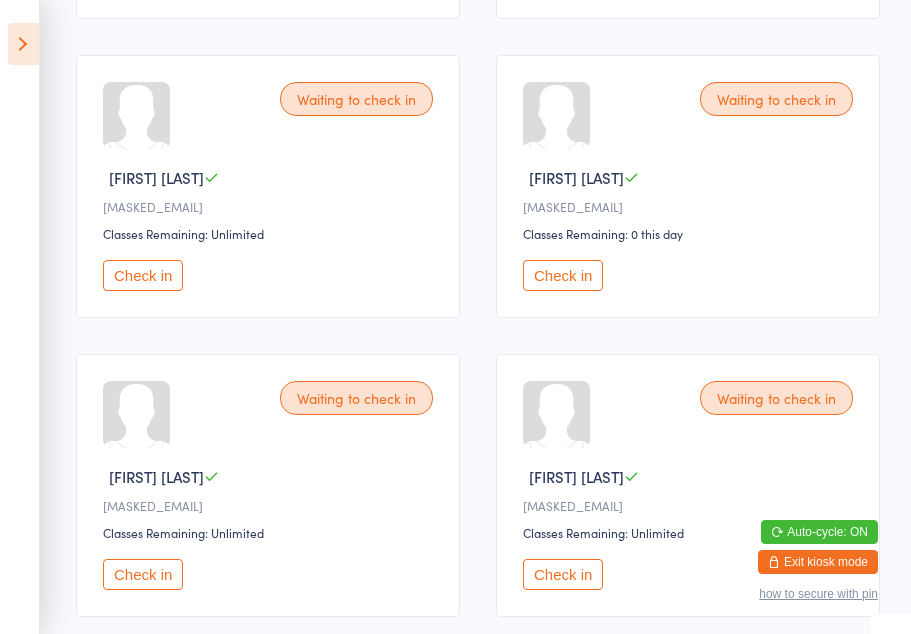 scroll, scrollTop: 1178, scrollLeft: 0, axis: vertical 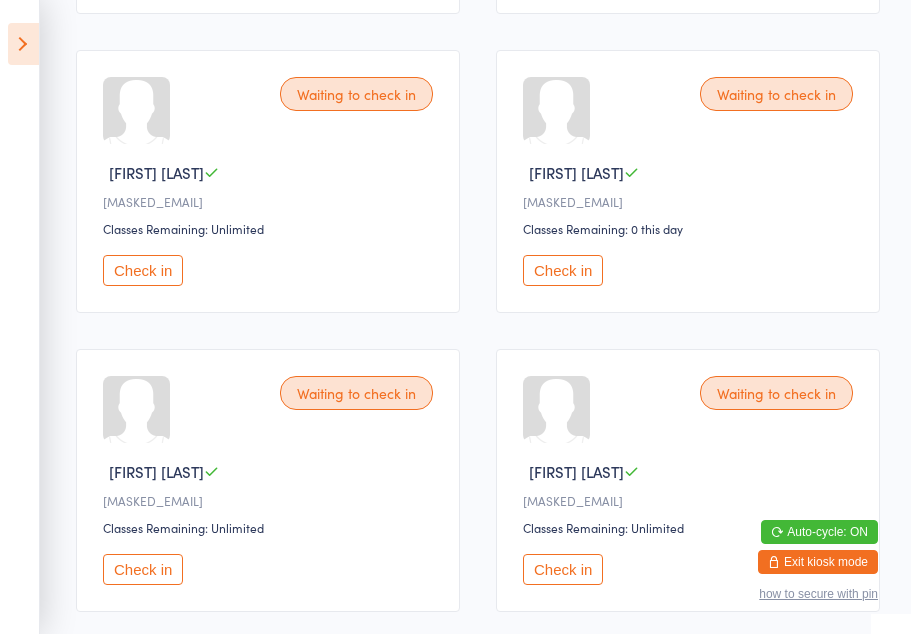 click on "Check in" at bounding box center (563, 270) 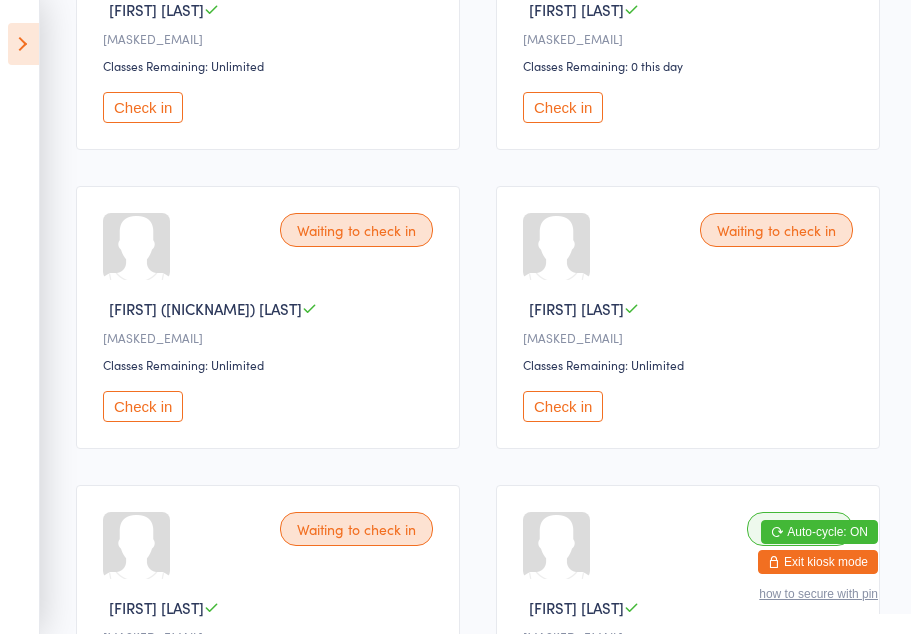 scroll, scrollTop: 1641, scrollLeft: 0, axis: vertical 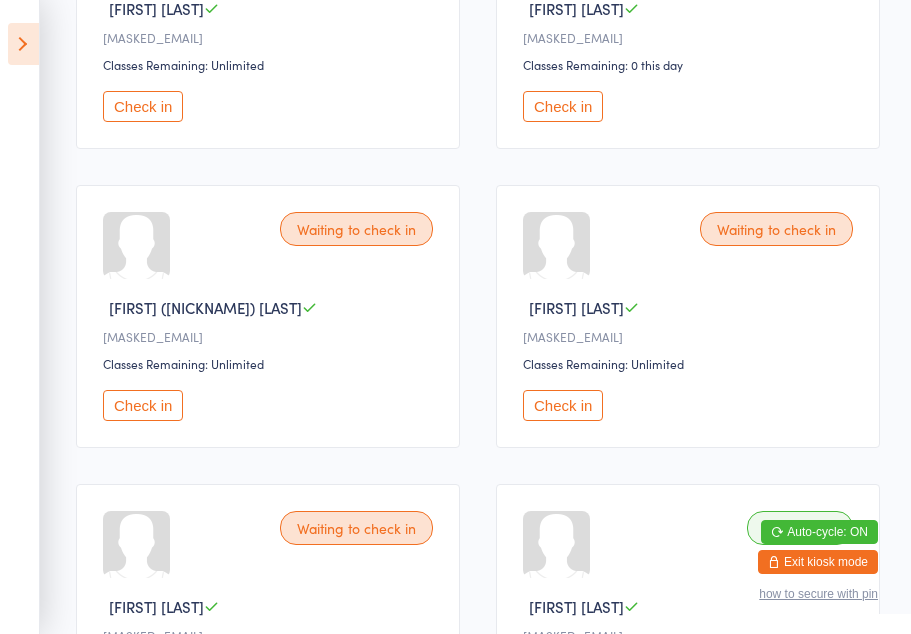 click on "Check in" at bounding box center [143, 405] 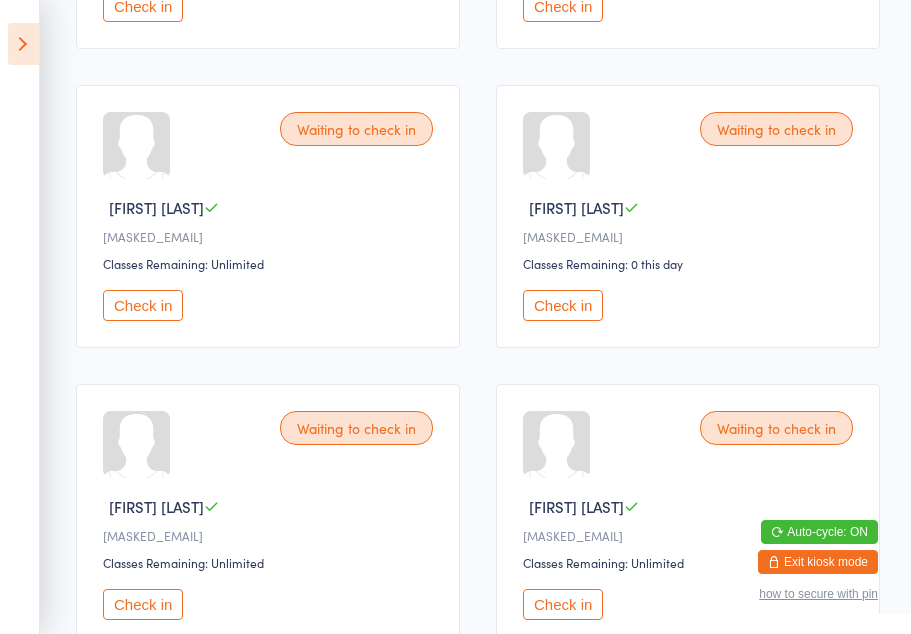 scroll, scrollTop: 1443, scrollLeft: 0, axis: vertical 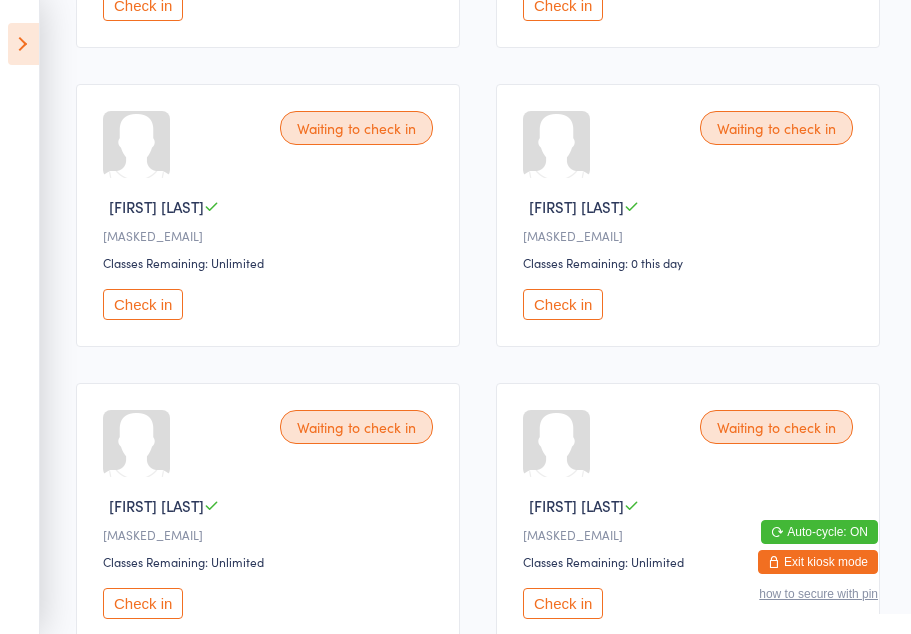 click on "Check in" at bounding box center [563, 304] 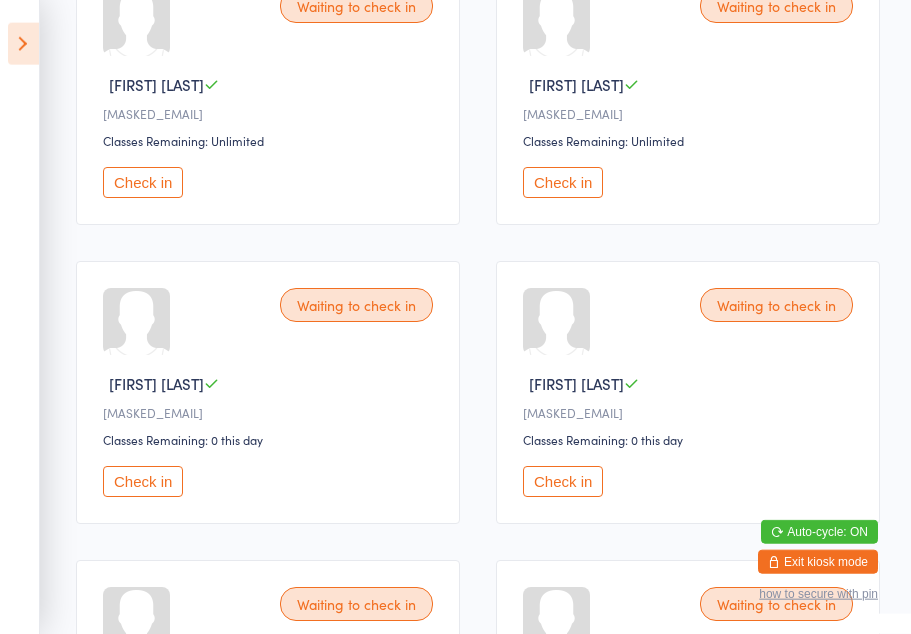 scroll, scrollTop: 373, scrollLeft: 0, axis: vertical 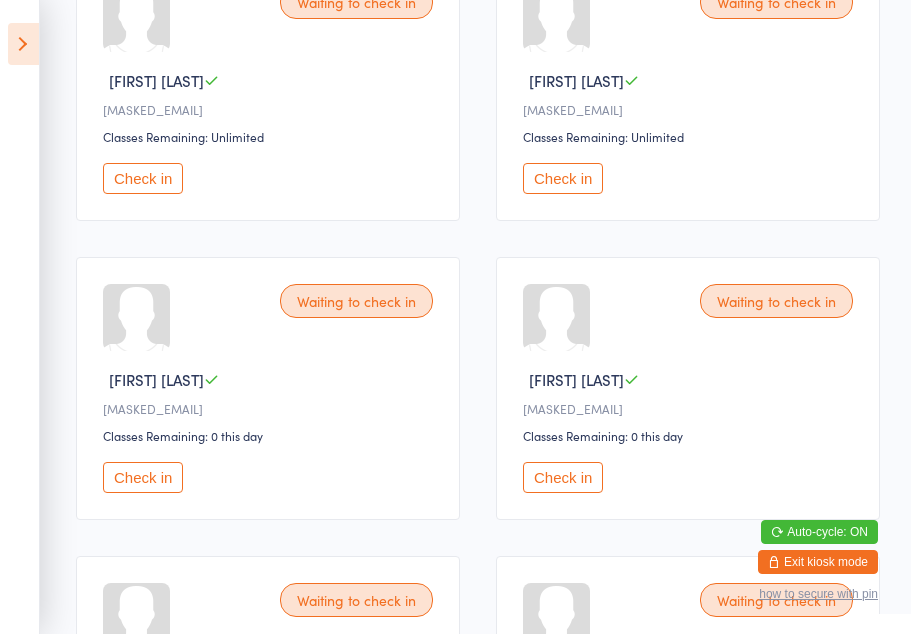 click on "Check in" at bounding box center [143, 477] 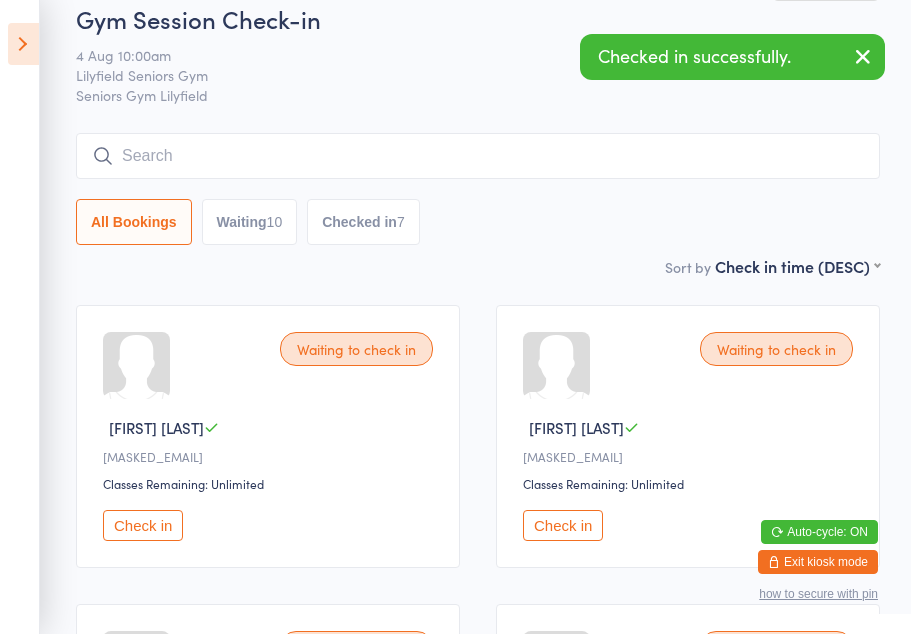 scroll, scrollTop: 0, scrollLeft: 0, axis: both 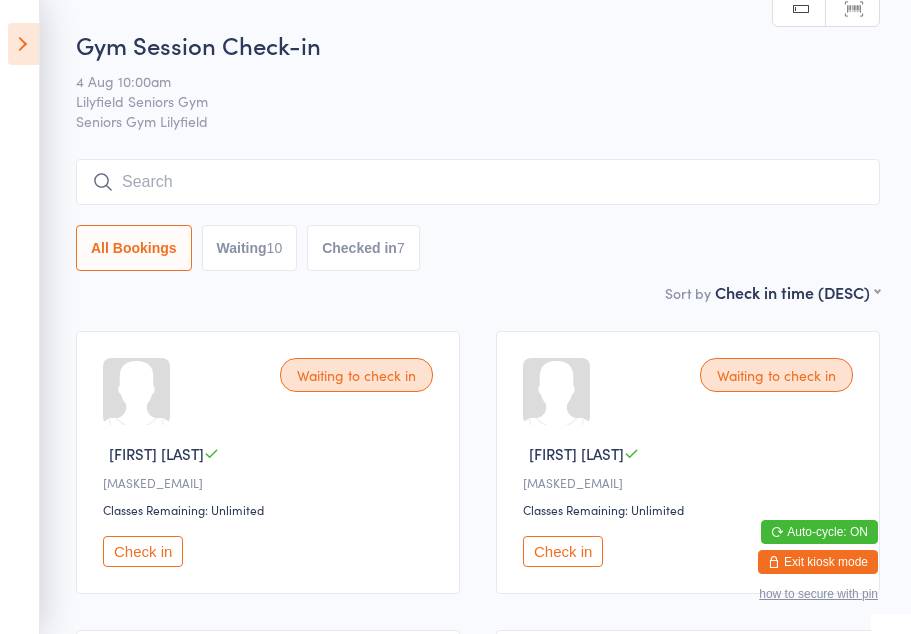 click on "Check in" at bounding box center (563, 551) 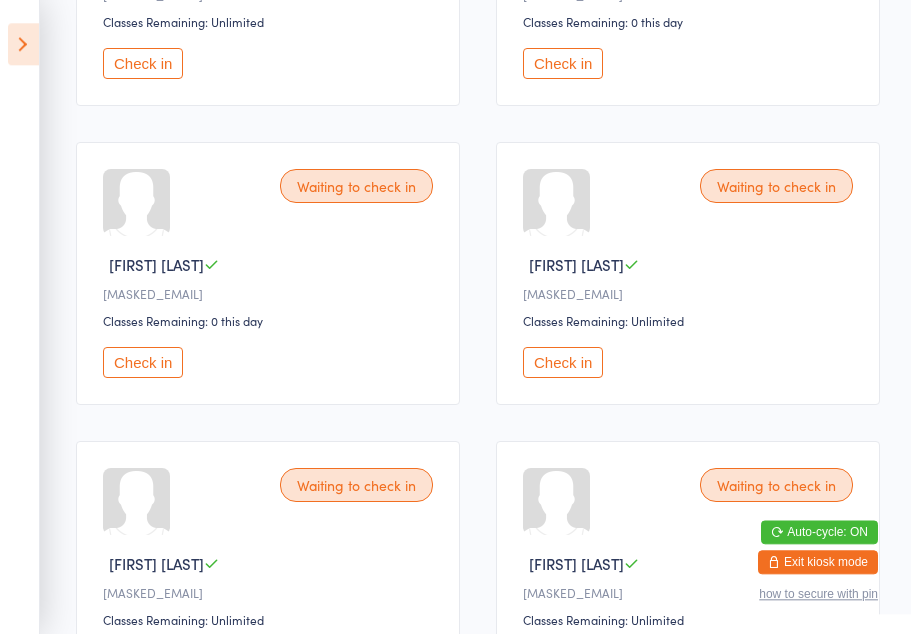 scroll, scrollTop: 488, scrollLeft: 0, axis: vertical 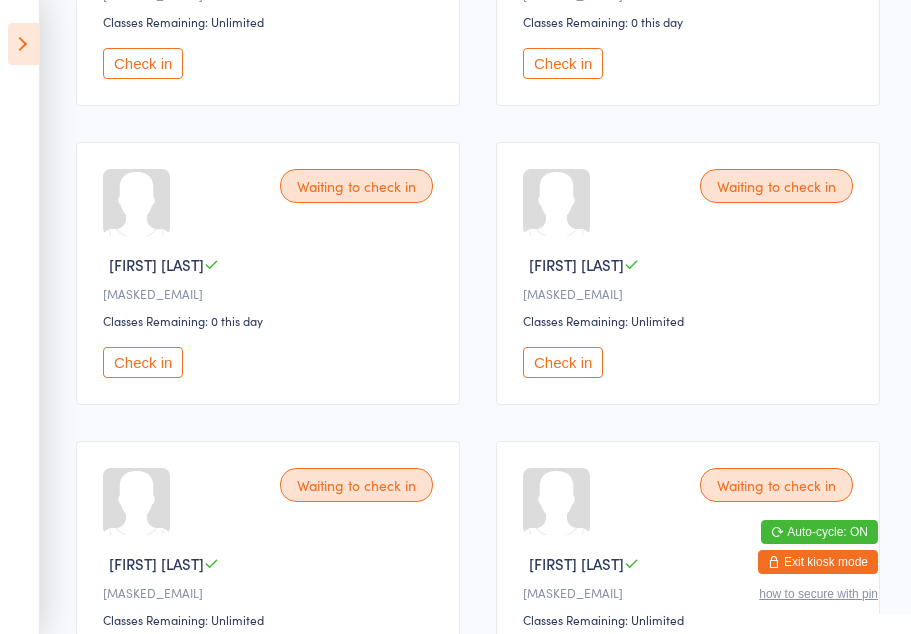 click on "Check in" at bounding box center (563, 362) 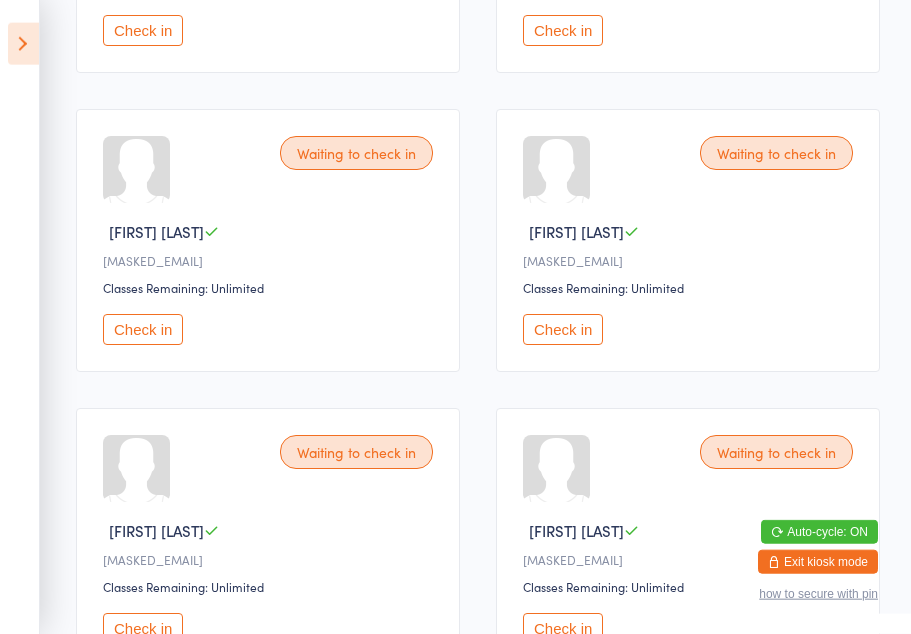 scroll, scrollTop: 526, scrollLeft: 0, axis: vertical 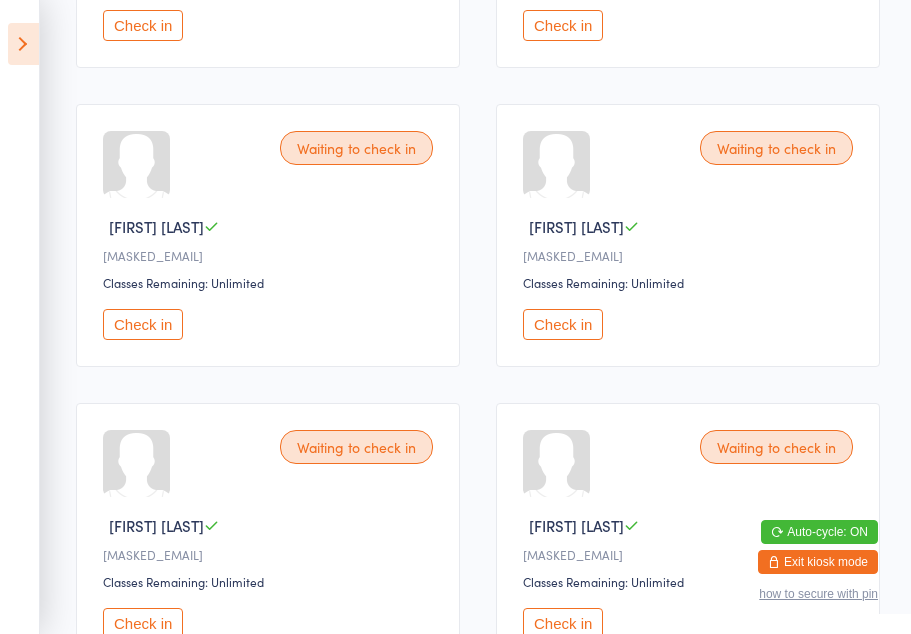 click on "Check in" at bounding box center [143, 324] 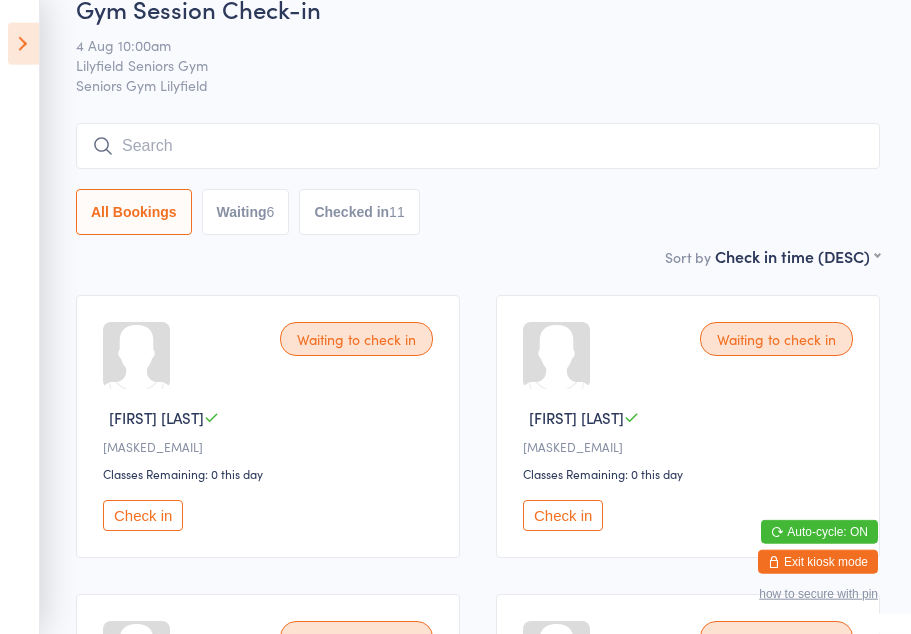 scroll, scrollTop: 0, scrollLeft: 0, axis: both 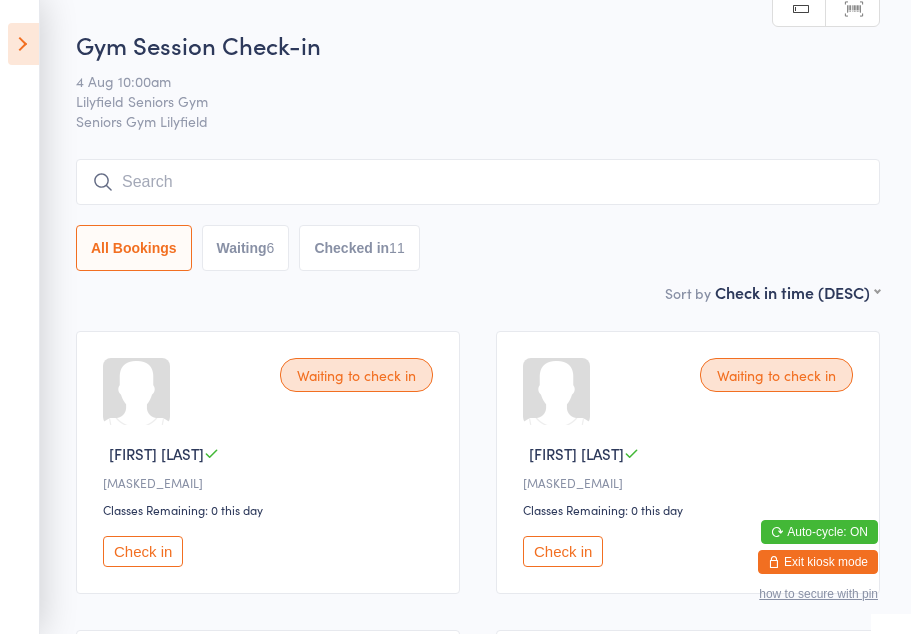 click on "Check in" at bounding box center (143, 551) 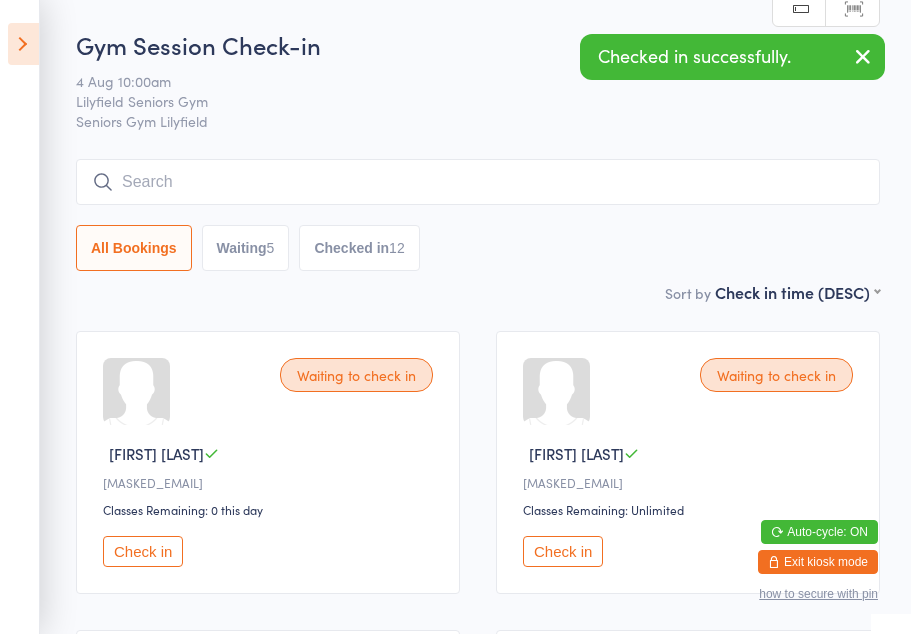 click on "Check in" at bounding box center (143, 551) 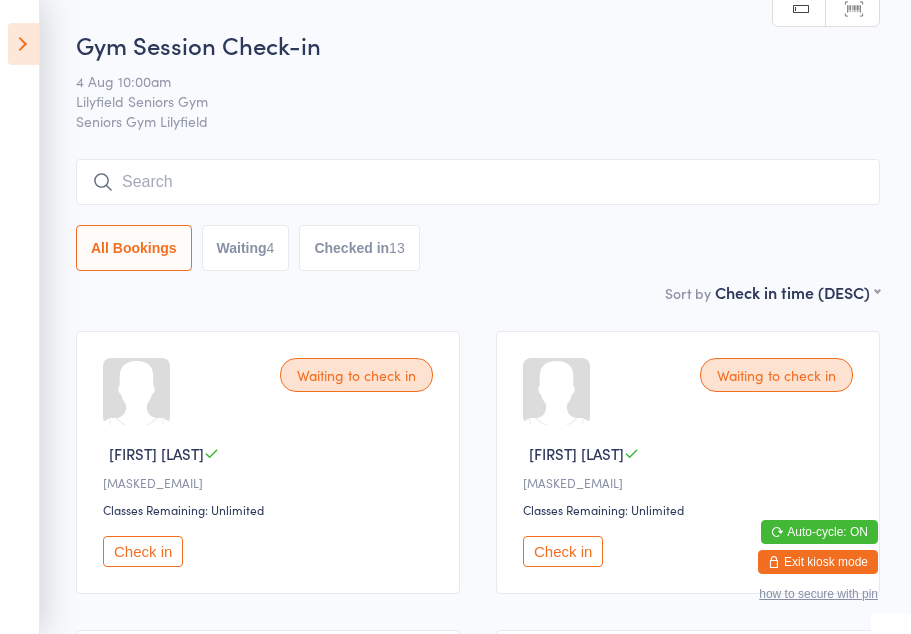 click on "Check in" at bounding box center (143, 551) 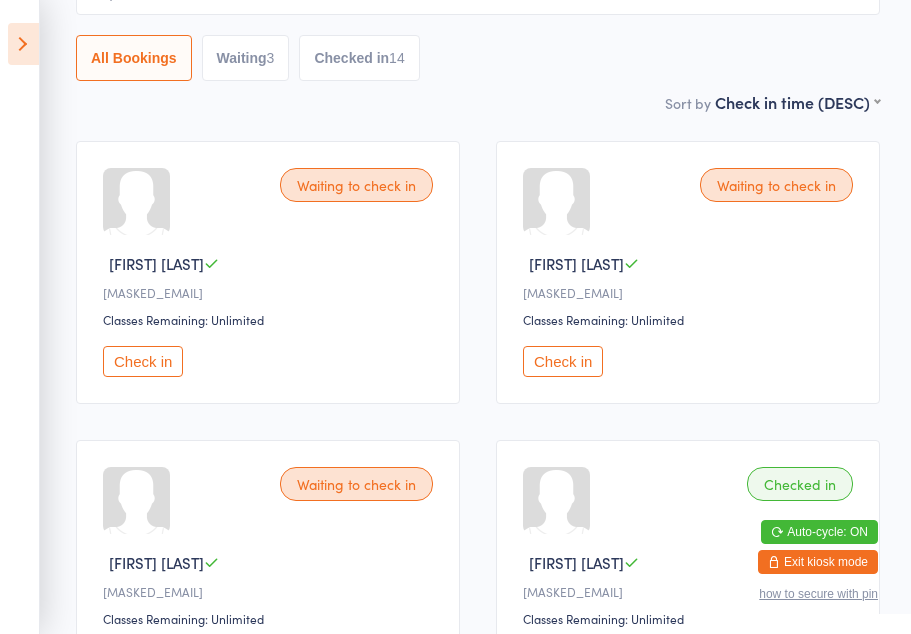 scroll, scrollTop: 0, scrollLeft: 0, axis: both 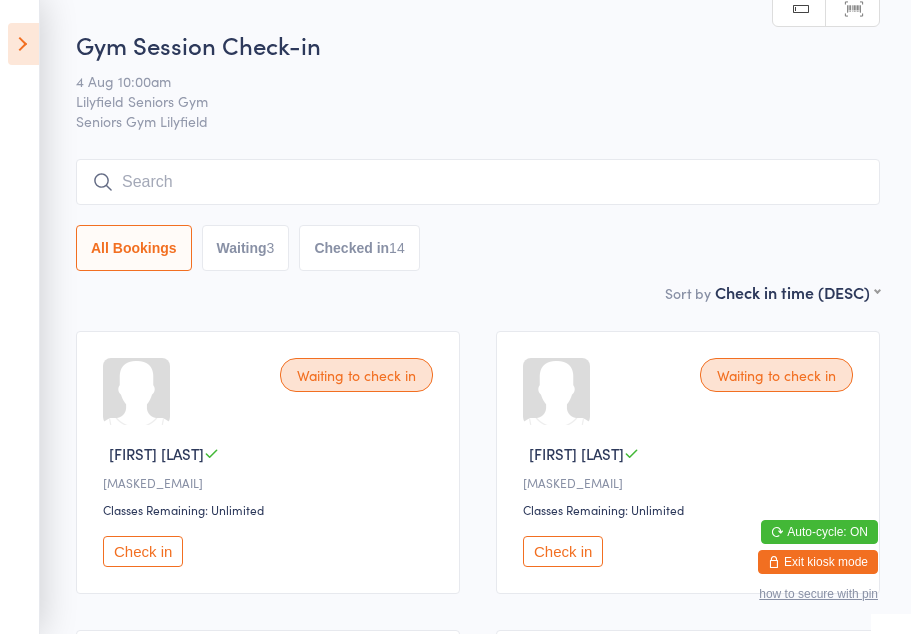 click on "Waiting  3" at bounding box center (246, 248) 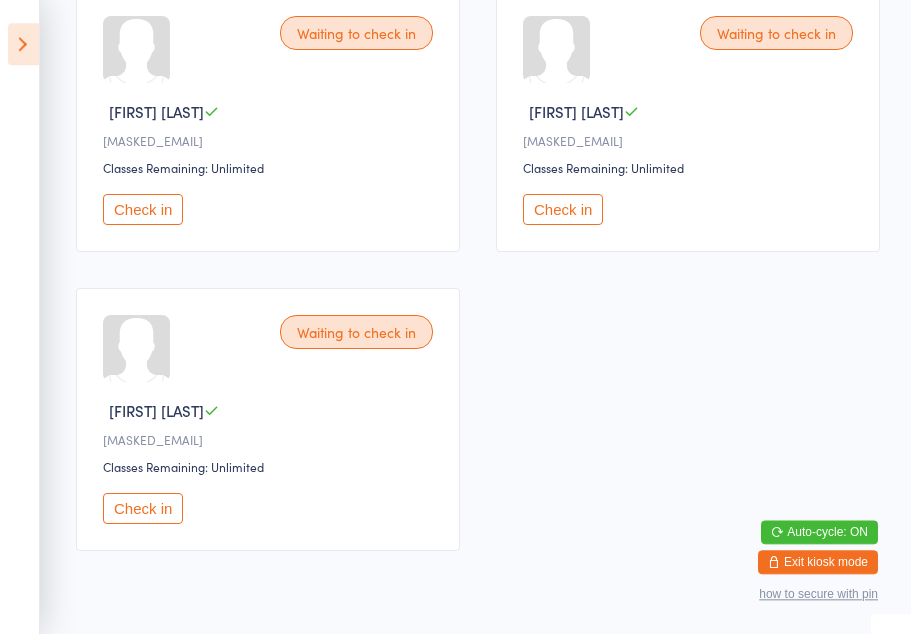 scroll, scrollTop: 350, scrollLeft: 0, axis: vertical 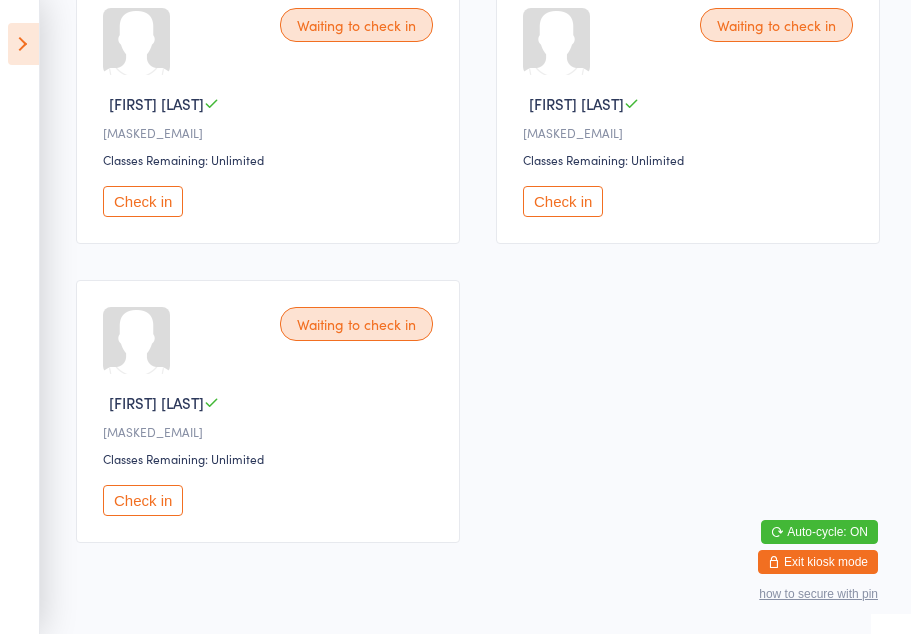click on "Check in" at bounding box center (563, 201) 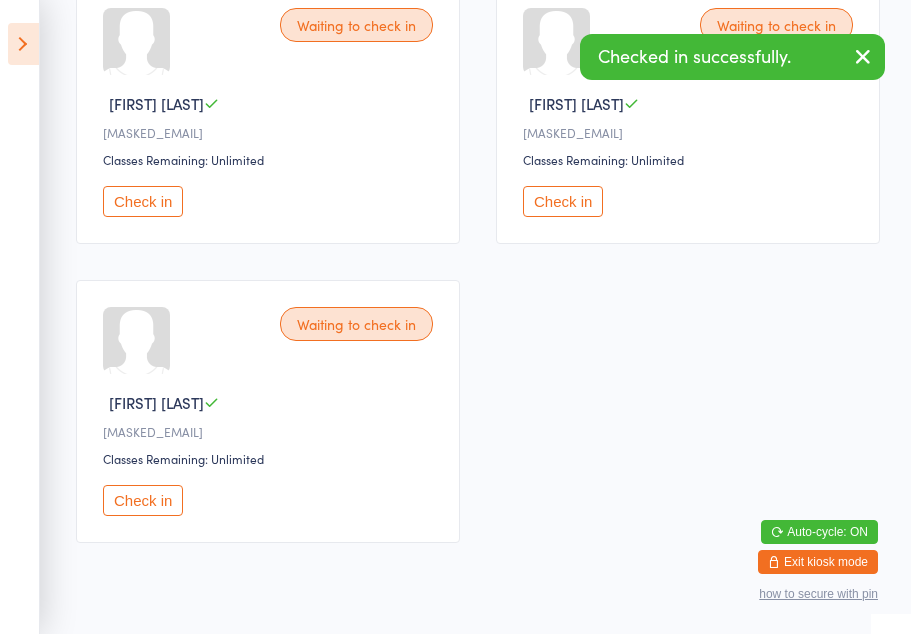 scroll, scrollTop: 104, scrollLeft: 0, axis: vertical 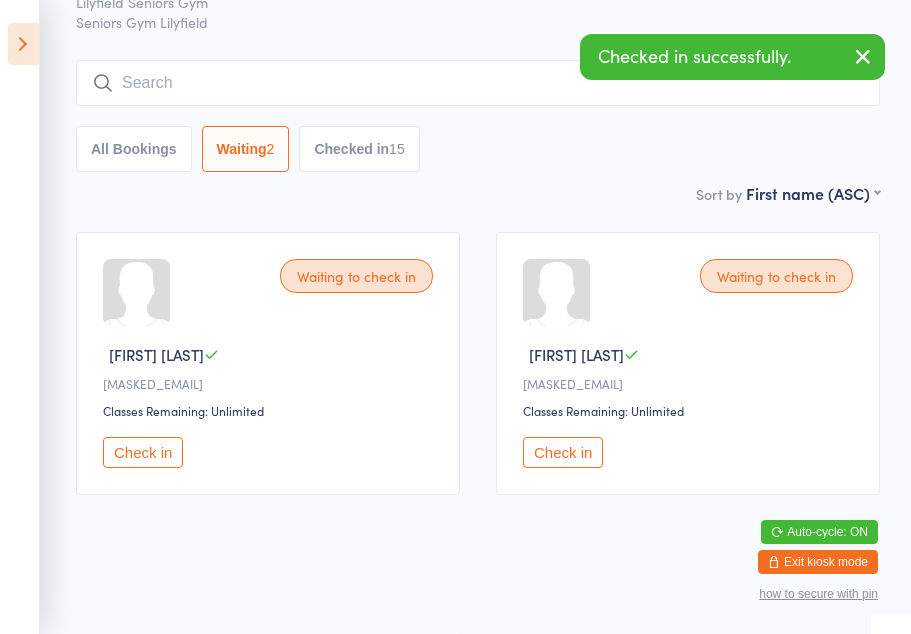 click on "Checked in  15" at bounding box center [359, 149] 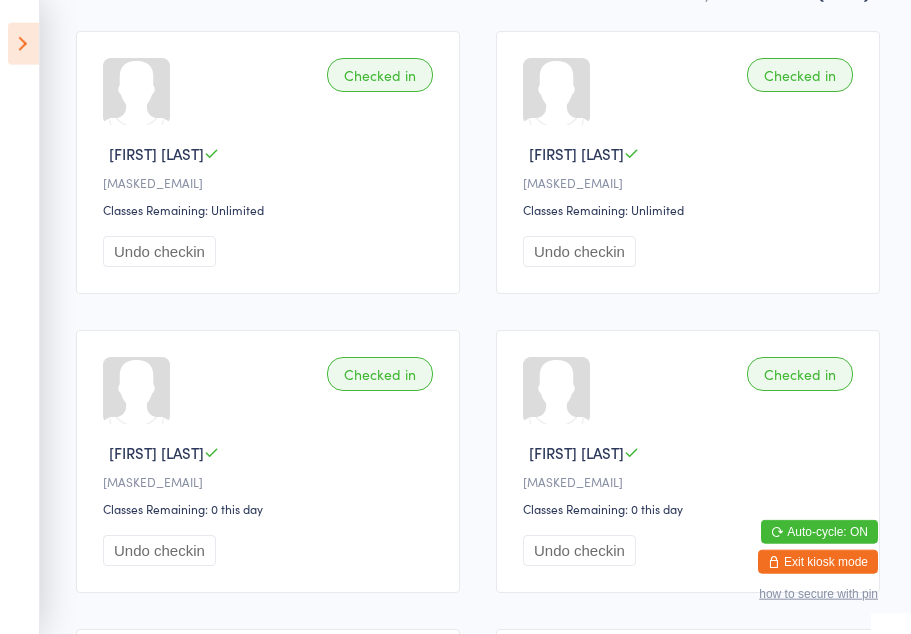scroll, scrollTop: 0, scrollLeft: 0, axis: both 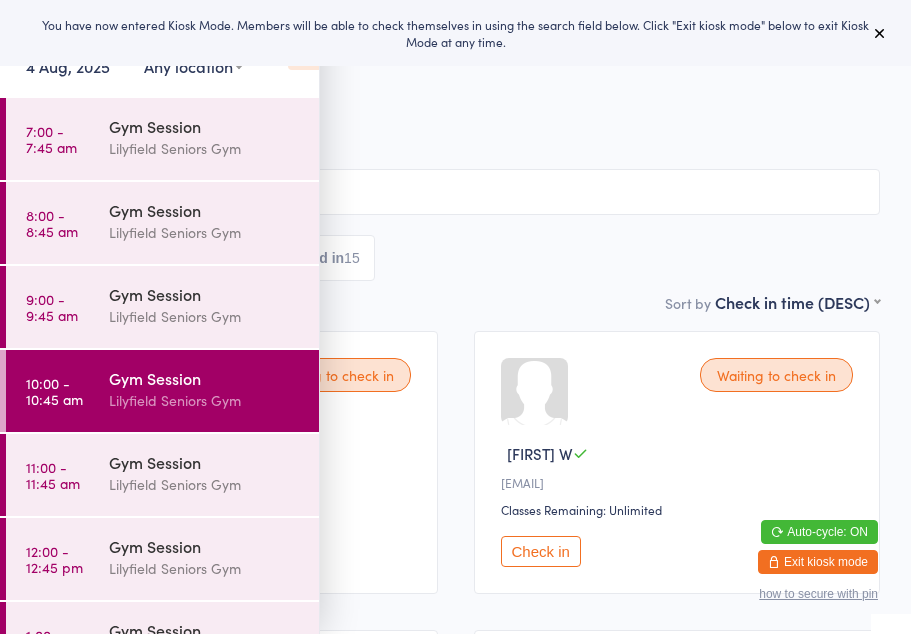 click on "All Bookings Waiting  2 Checked in  15" at bounding box center (455, 258) 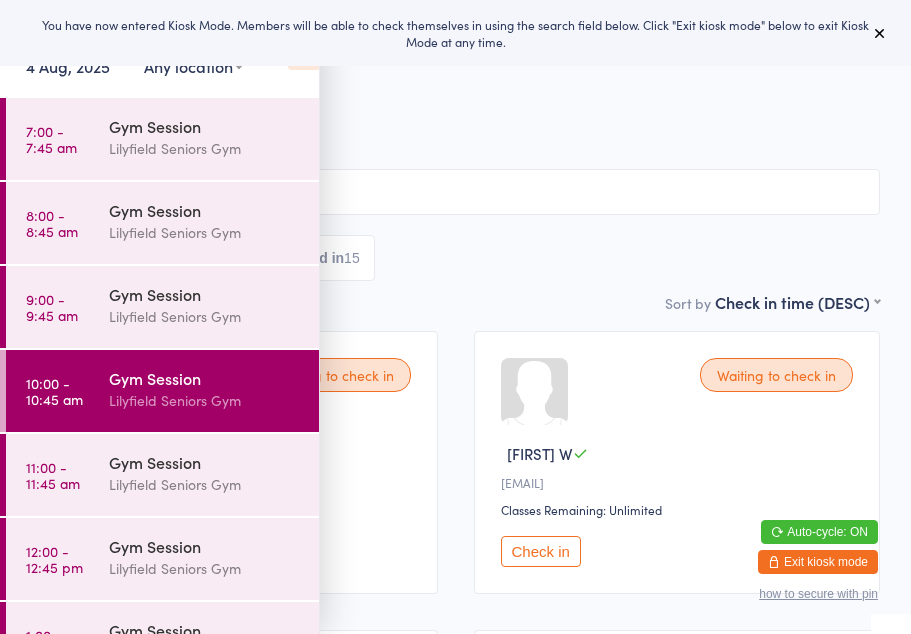 click on "Lilyfield Seniors Gym" at bounding box center (205, 400) 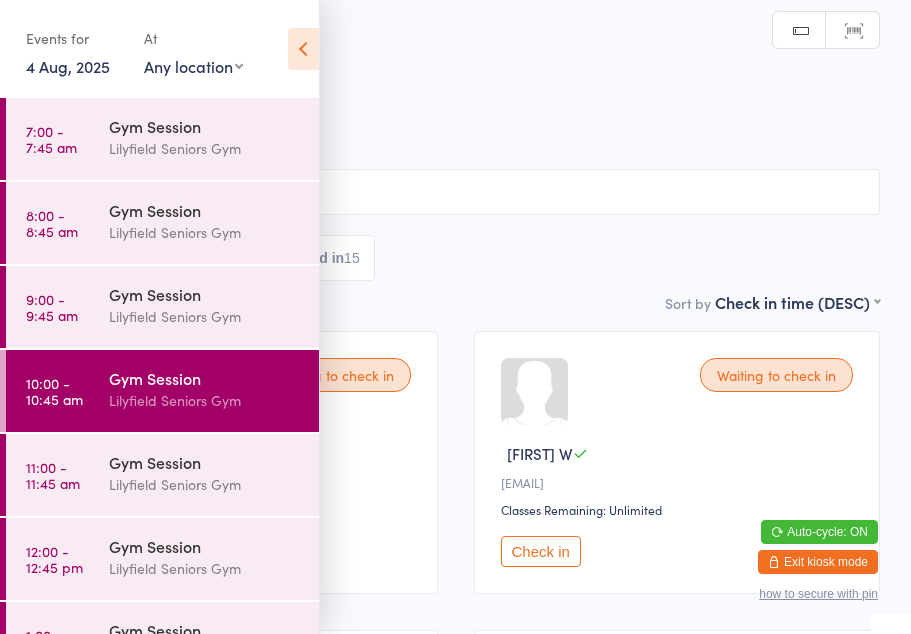 click at bounding box center [303, 49] 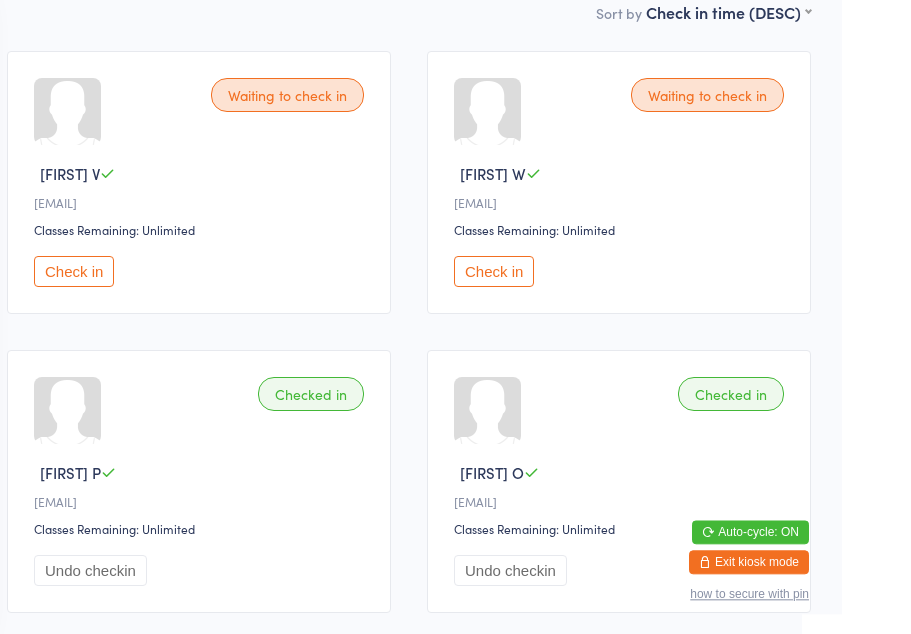 scroll, scrollTop: 0, scrollLeft: 0, axis: both 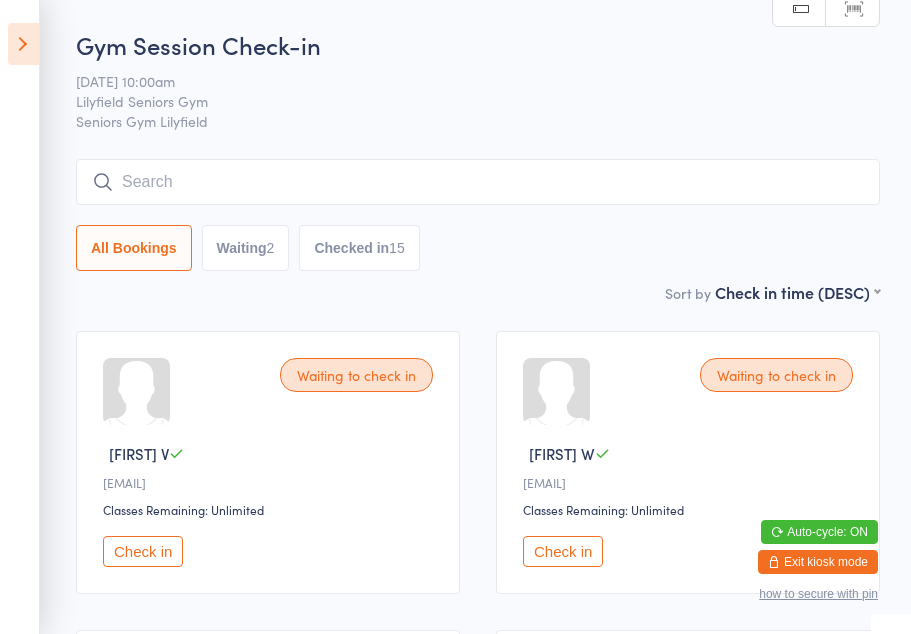 click at bounding box center [23, 44] 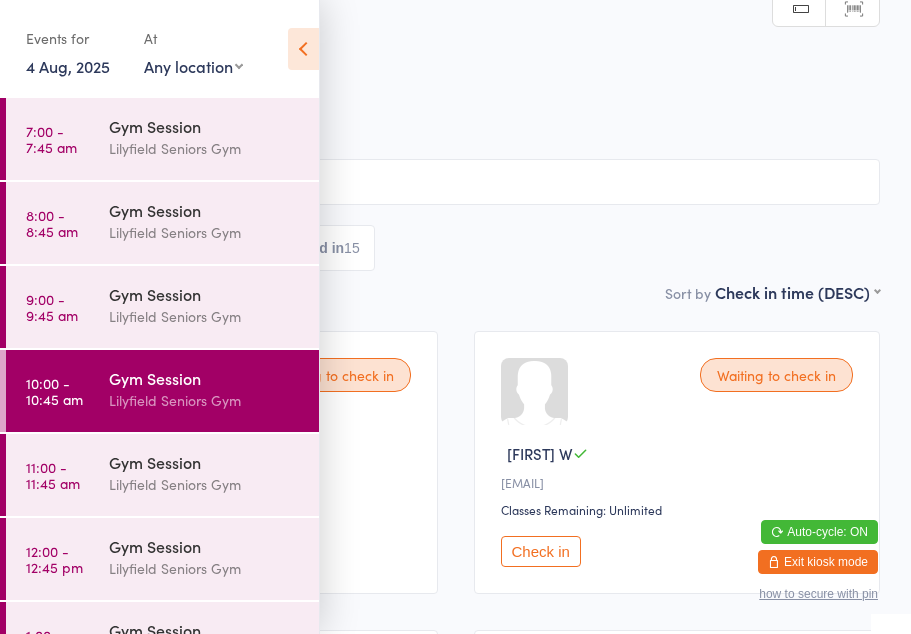 click on "11:00 - 11:45 am Gym Session Lilyfield Seniors Gym" at bounding box center [162, 475] 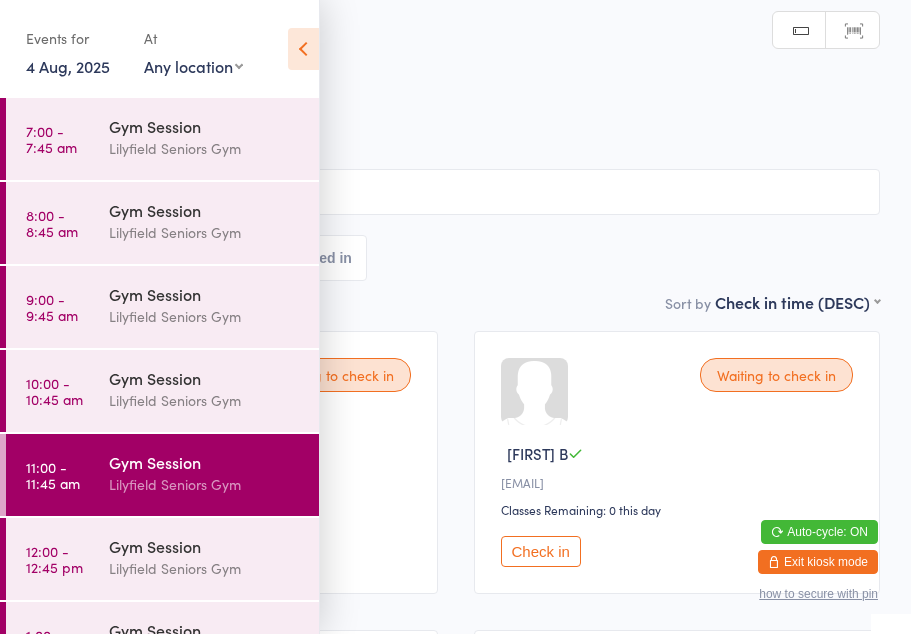 click at bounding box center [303, 49] 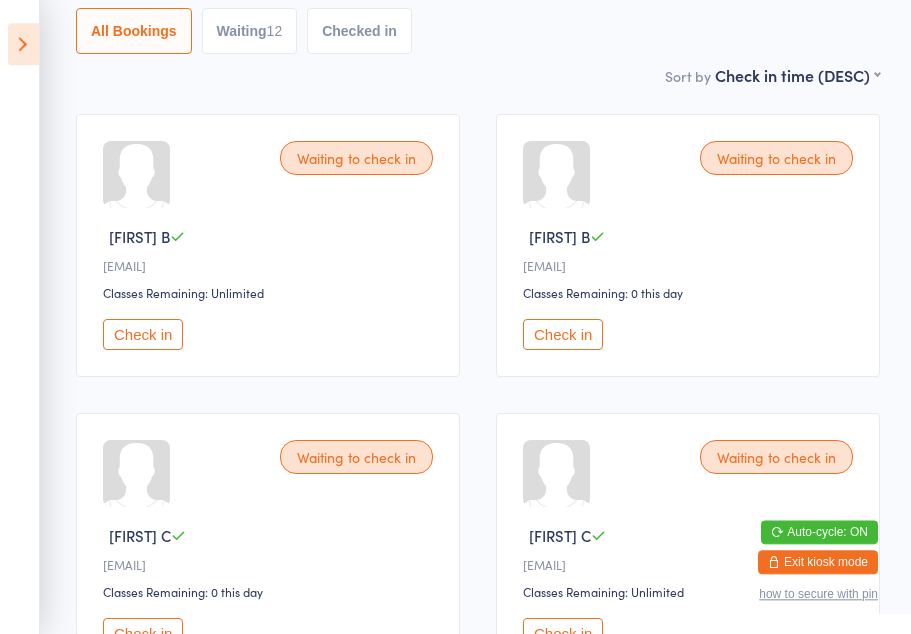 scroll, scrollTop: 217, scrollLeft: 0, axis: vertical 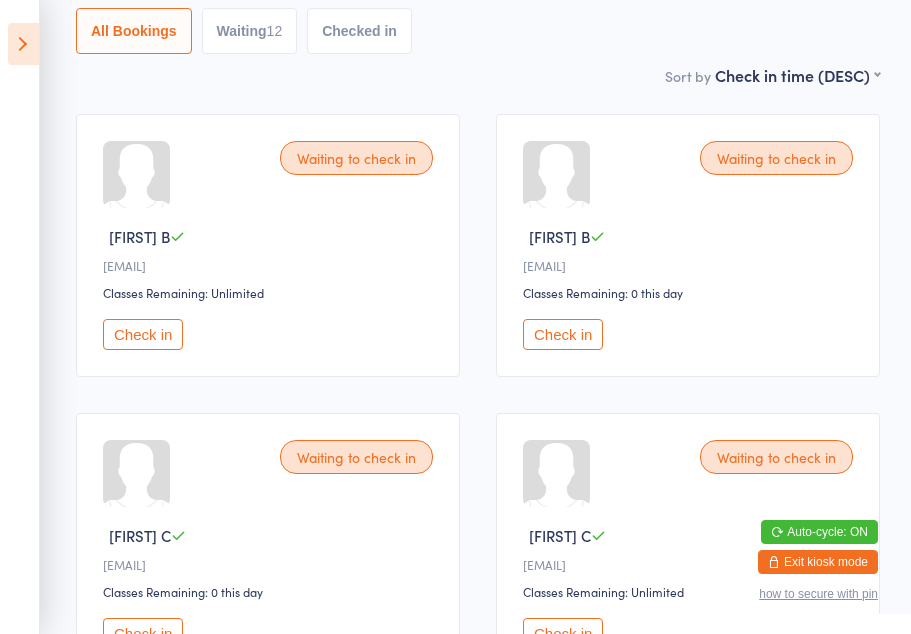 click on "Check in" at bounding box center [143, 334] 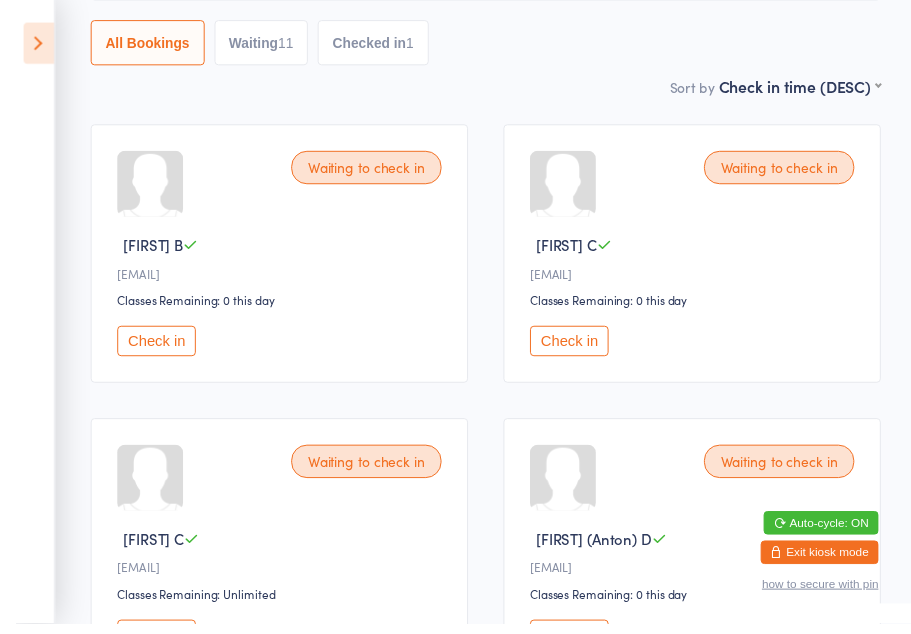 scroll, scrollTop: 212, scrollLeft: 0, axis: vertical 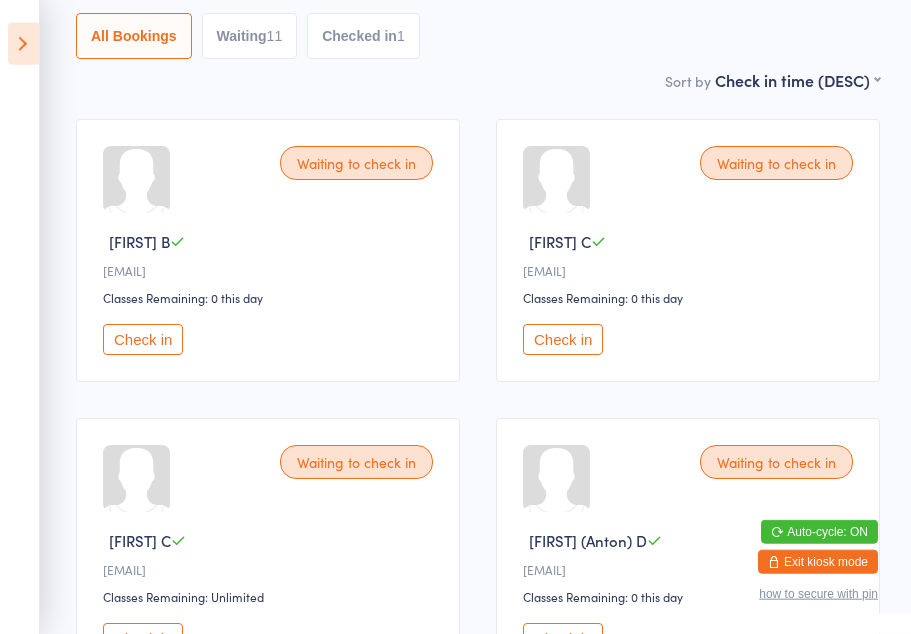 click on "Check in" at bounding box center (563, 339) 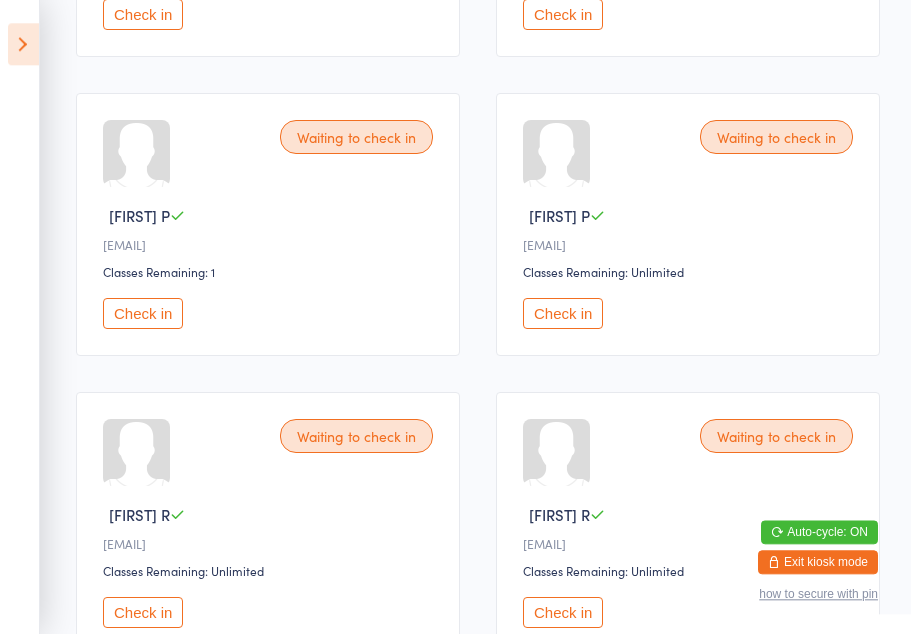 scroll, scrollTop: 1110, scrollLeft: 0, axis: vertical 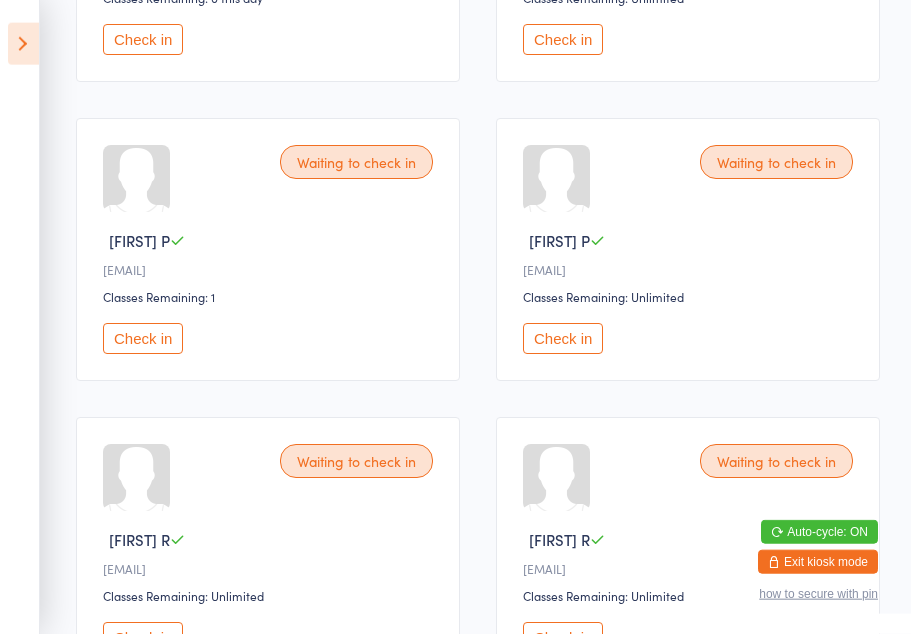 click on "Check in" at bounding box center (563, 338) 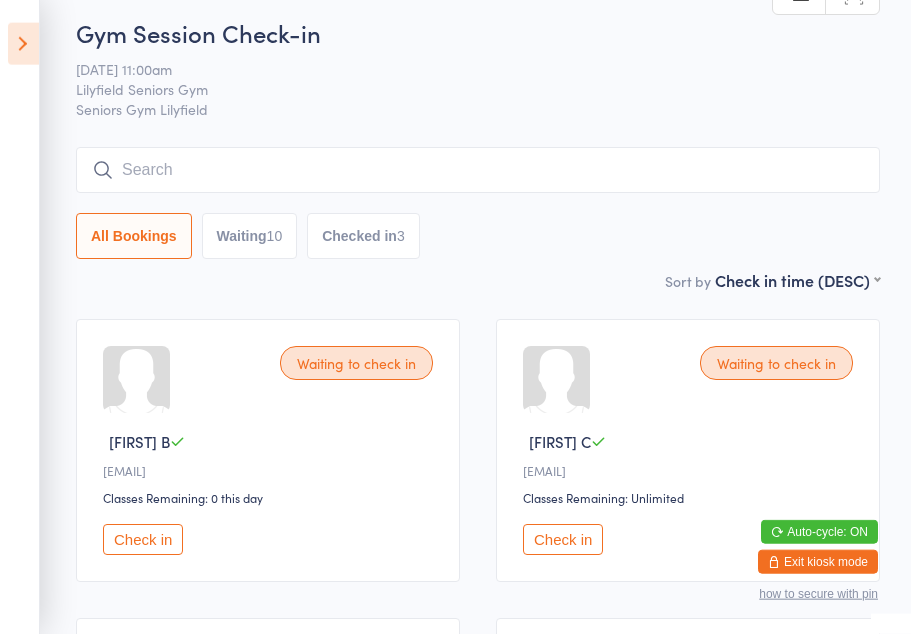 scroll, scrollTop: 0, scrollLeft: 0, axis: both 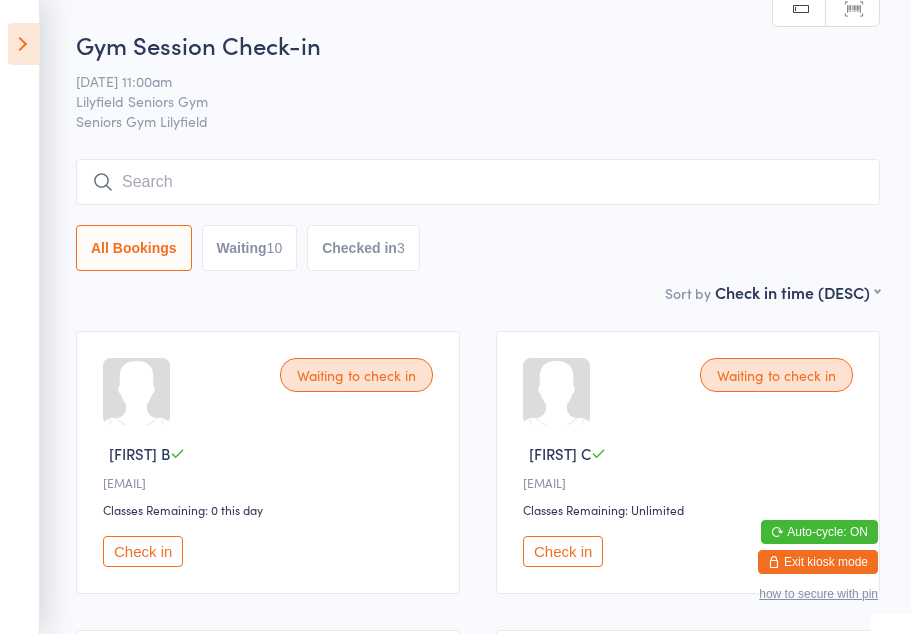 click on "Check in" at bounding box center [143, 551] 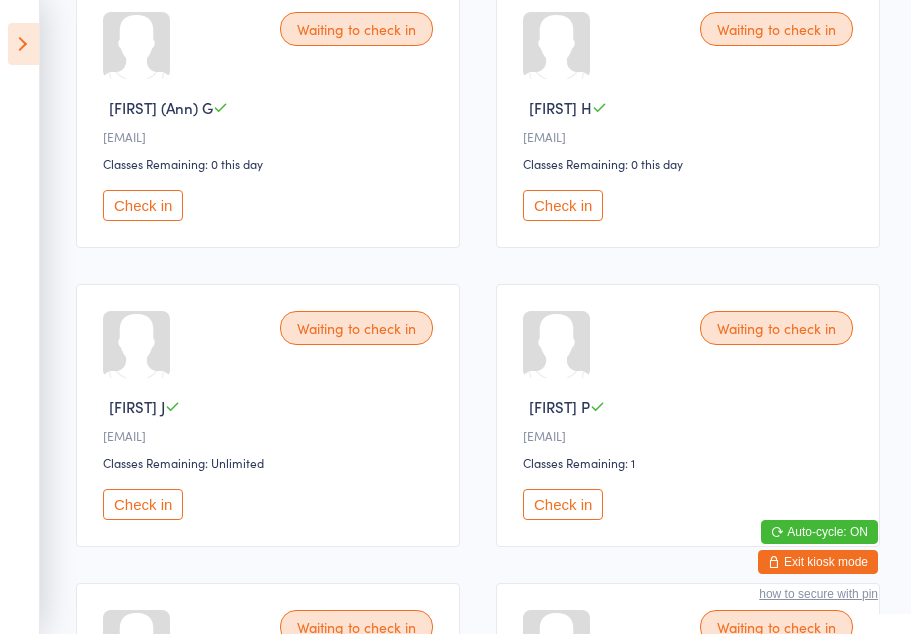 scroll, scrollTop: 646, scrollLeft: 0, axis: vertical 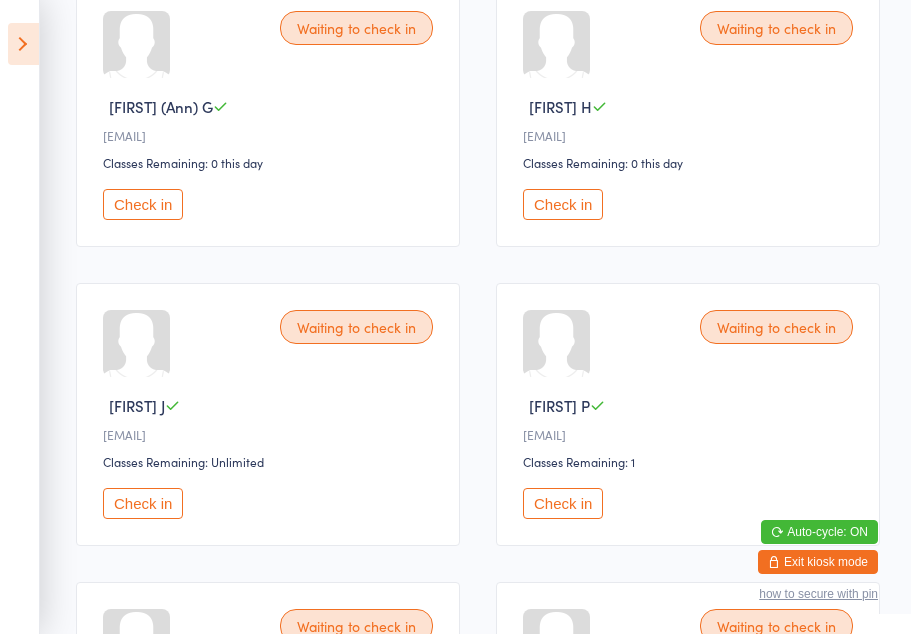 click on "Check in" at bounding box center (563, 503) 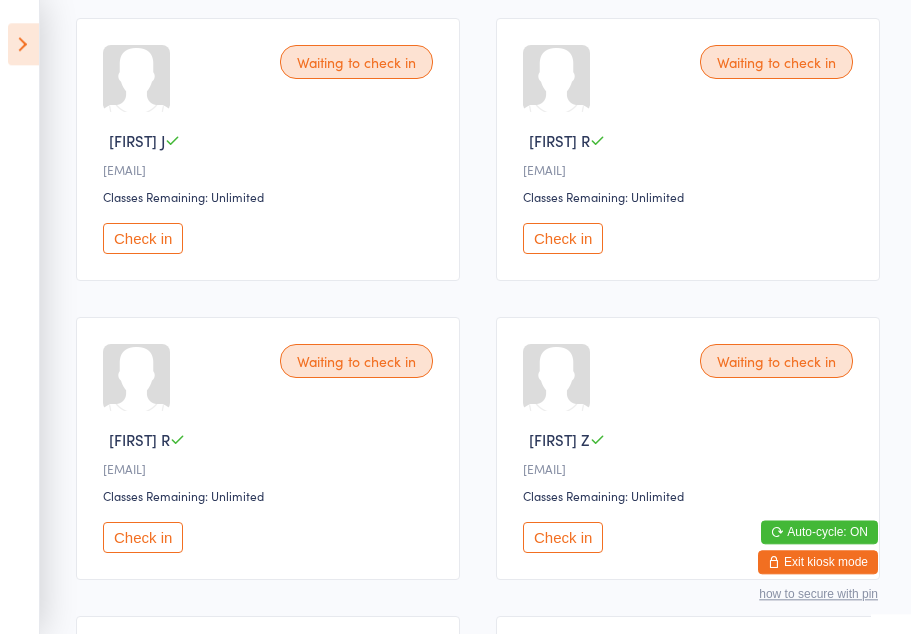 scroll, scrollTop: 911, scrollLeft: 0, axis: vertical 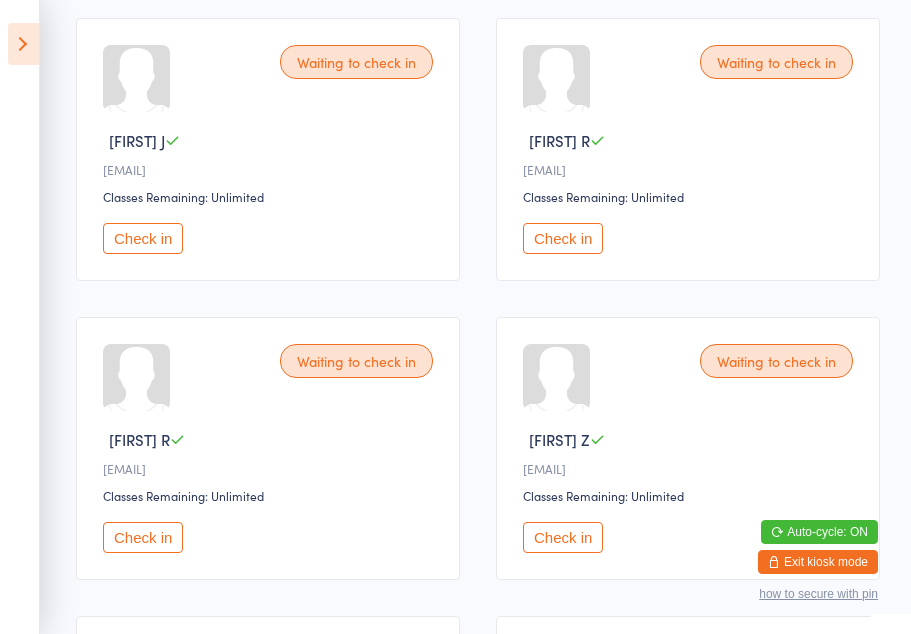 click on "Check in" at bounding box center (563, 537) 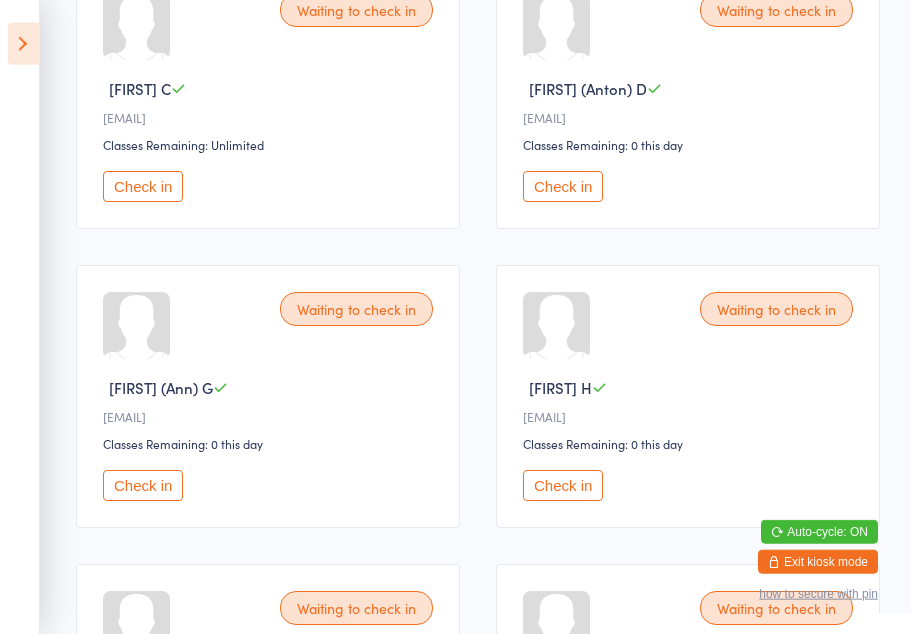 scroll, scrollTop: 366, scrollLeft: 0, axis: vertical 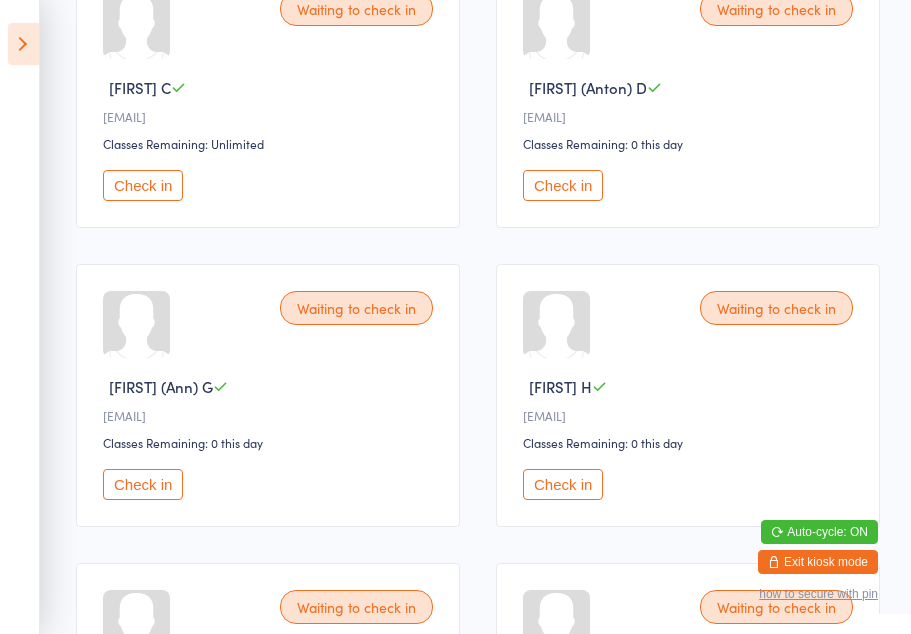 click on "Check in" at bounding box center (563, 185) 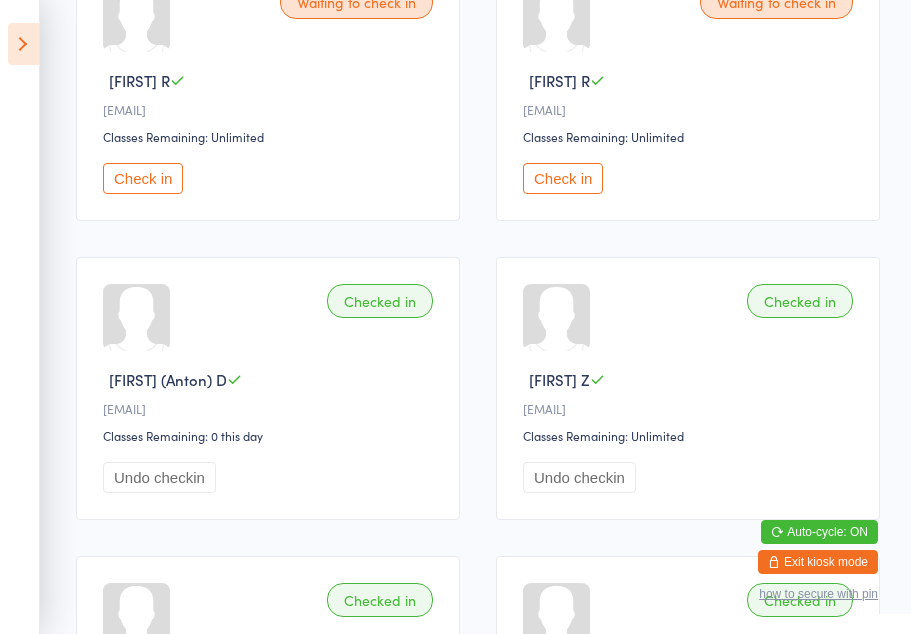 scroll, scrollTop: 972, scrollLeft: 0, axis: vertical 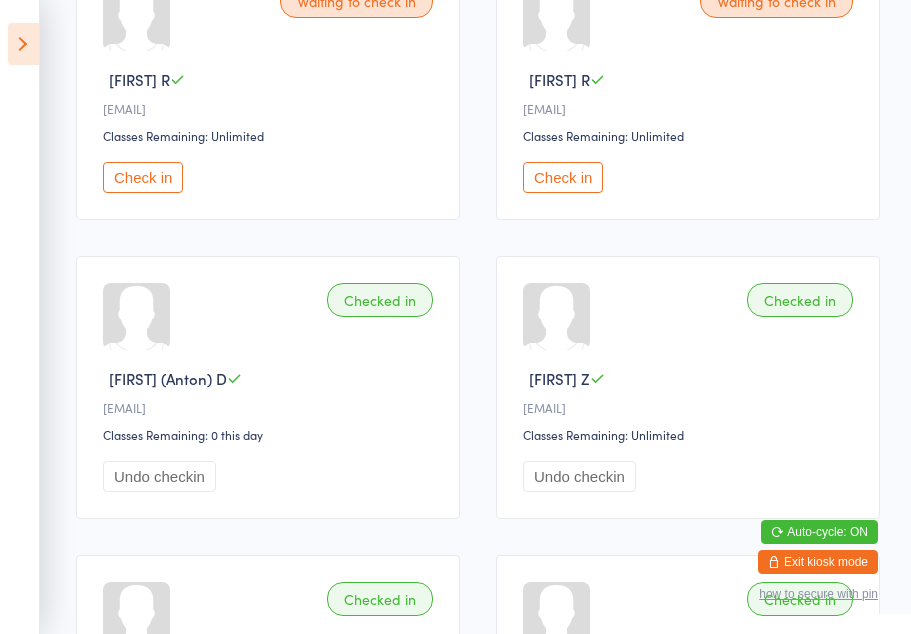 click on "Check in" at bounding box center [563, 177] 